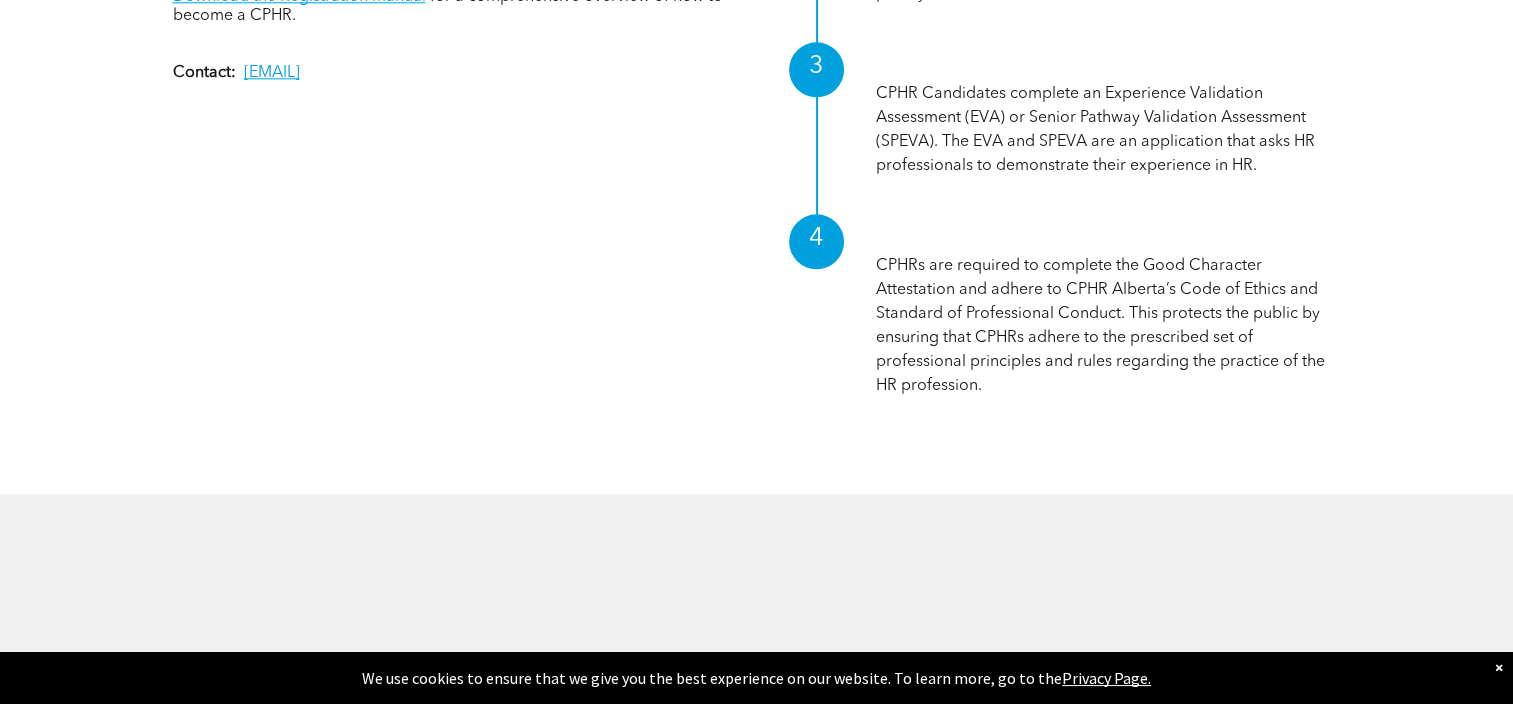 scroll, scrollTop: 1799, scrollLeft: 0, axis: vertical 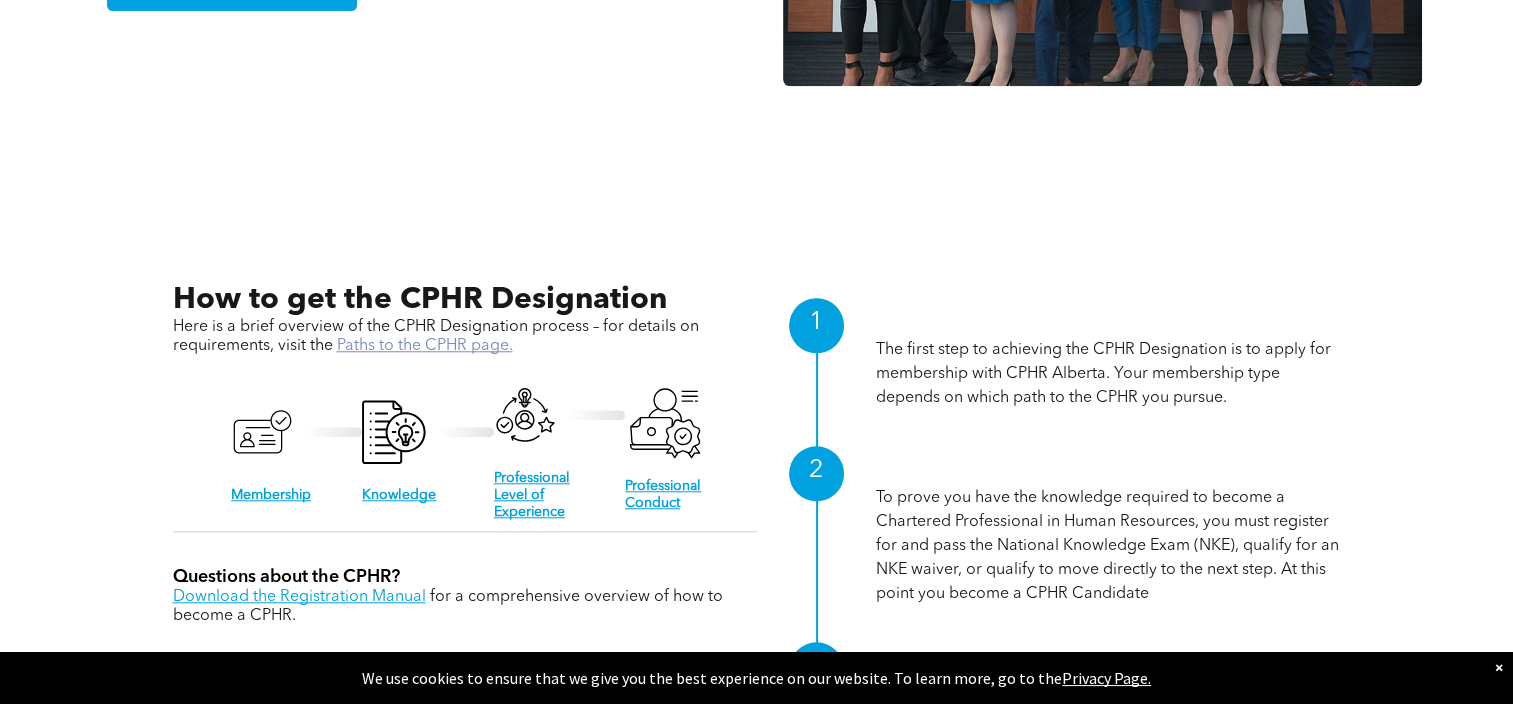 click on "Paths to the CPHR page." at bounding box center [425, 346] 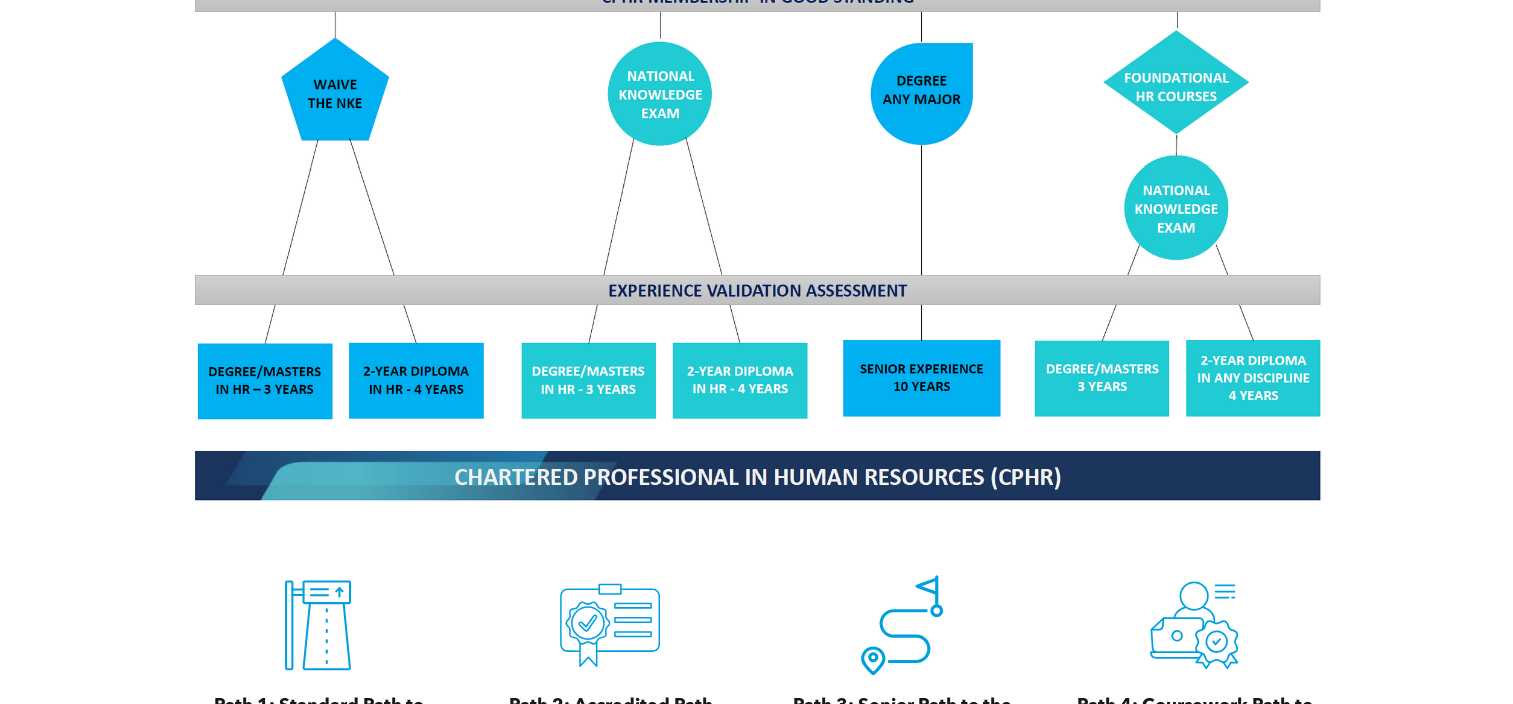 scroll, scrollTop: 2000, scrollLeft: 0, axis: vertical 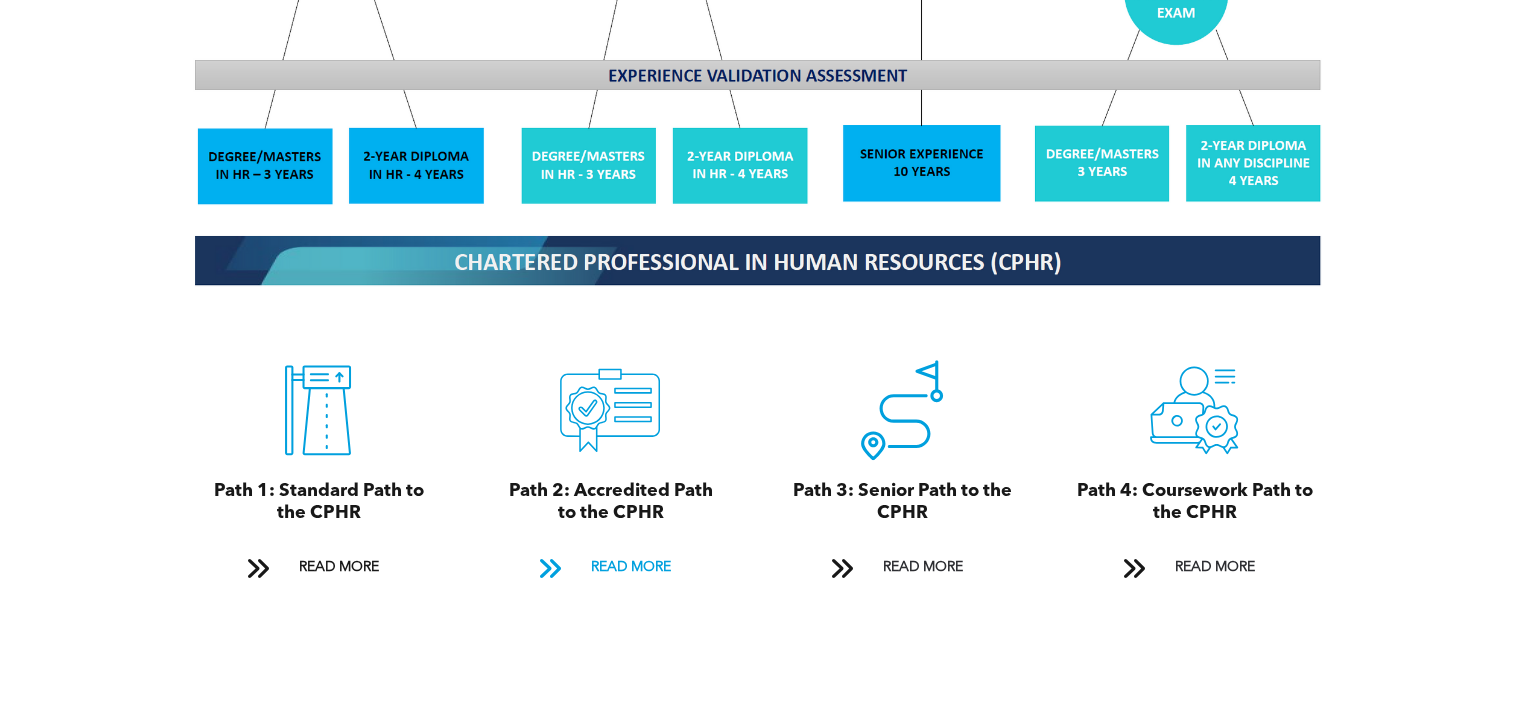 click on "READ MORE" at bounding box center [630, 567] 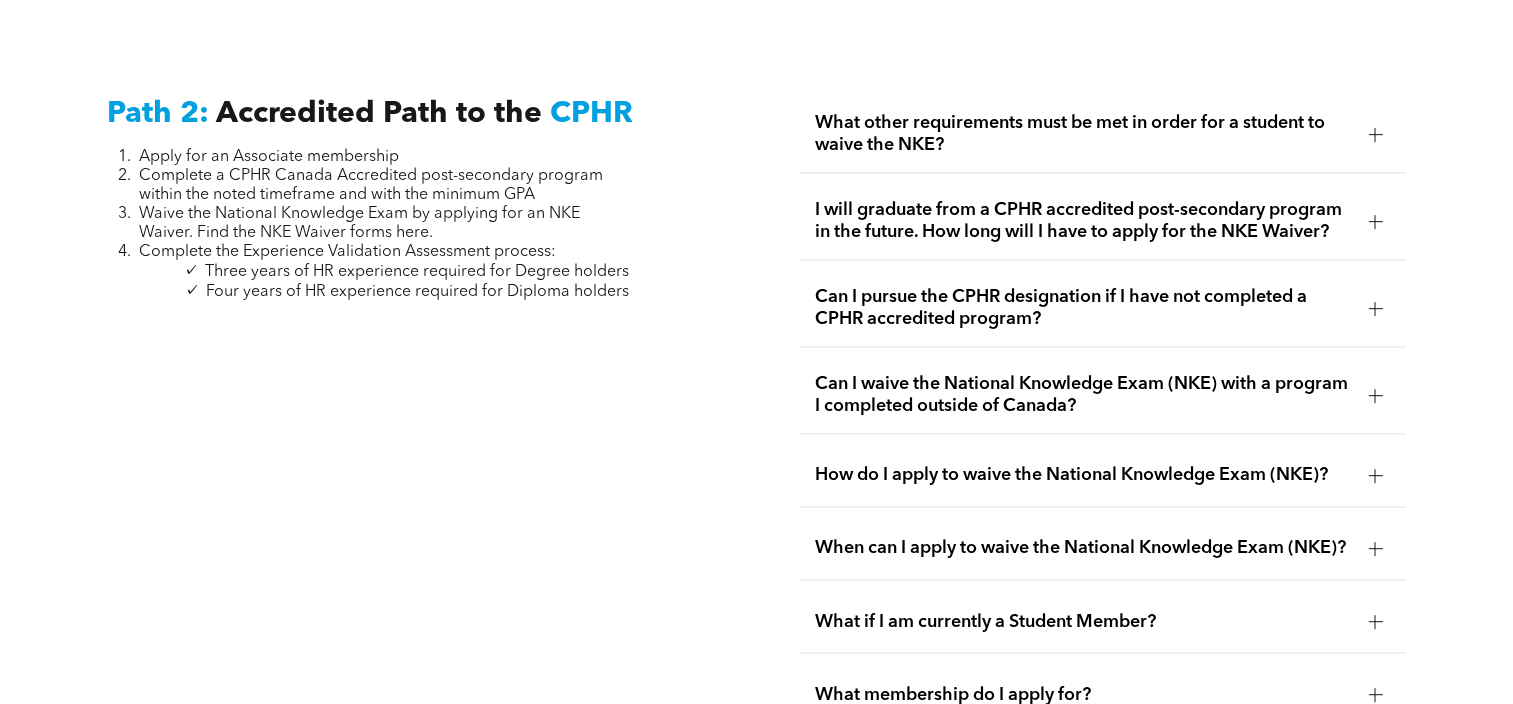 scroll, scrollTop: 3176, scrollLeft: 0, axis: vertical 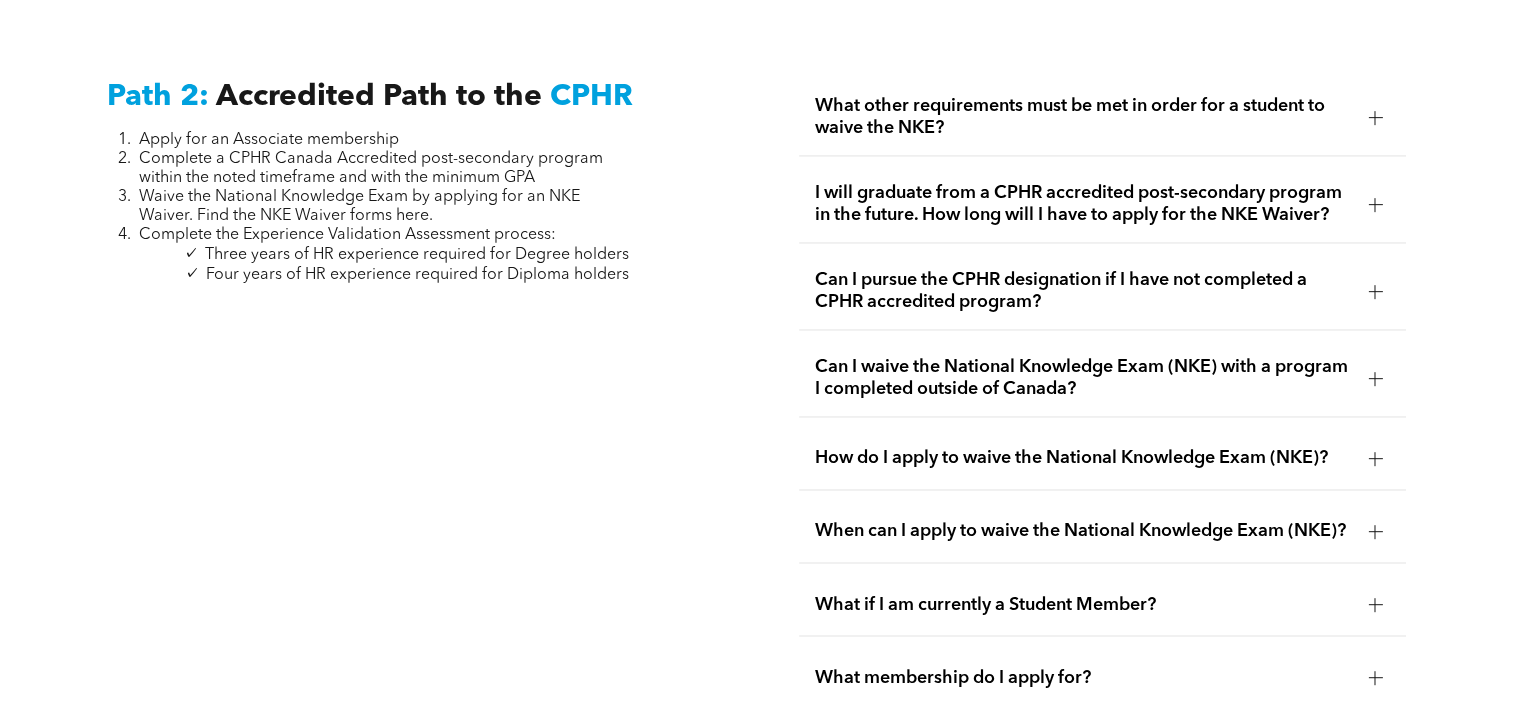 click at bounding box center (1375, 204) 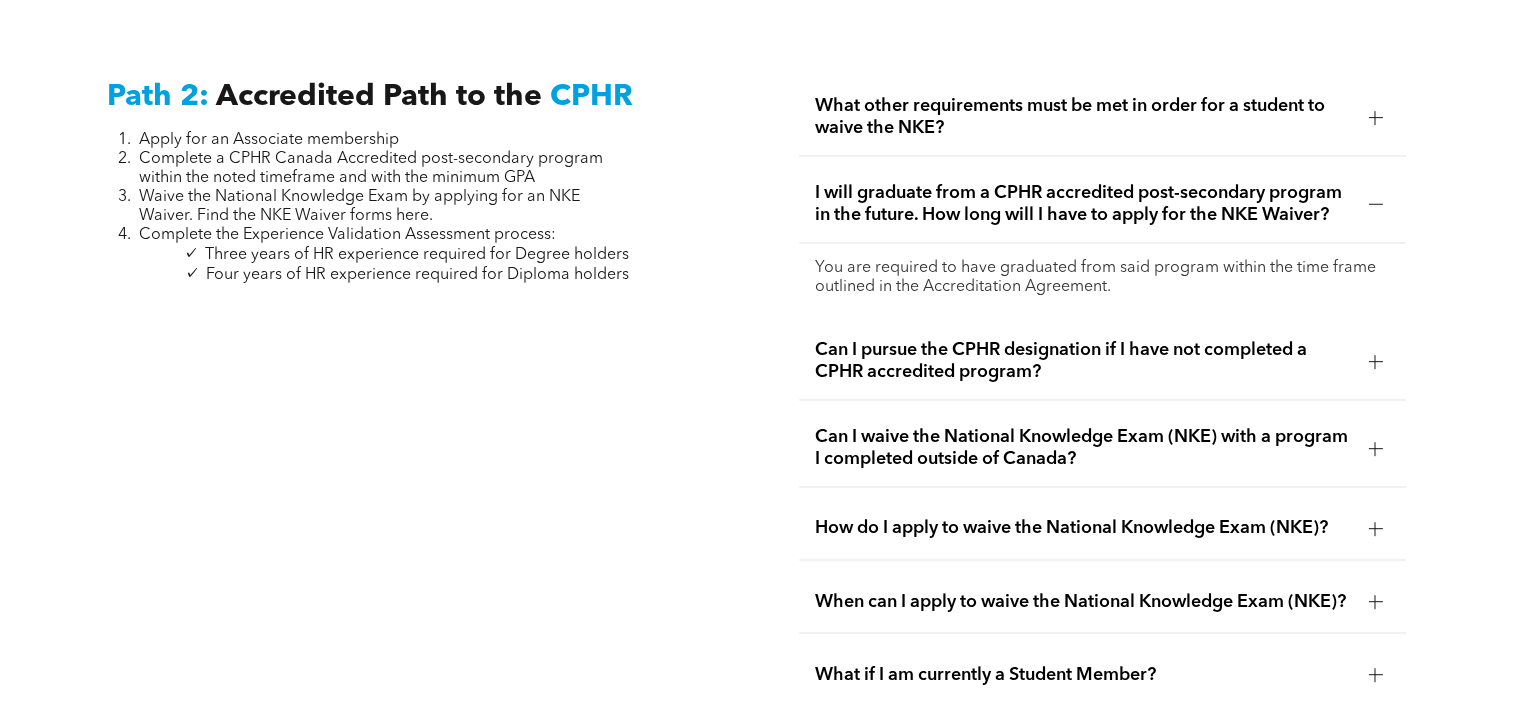 click at bounding box center (1375, 204) 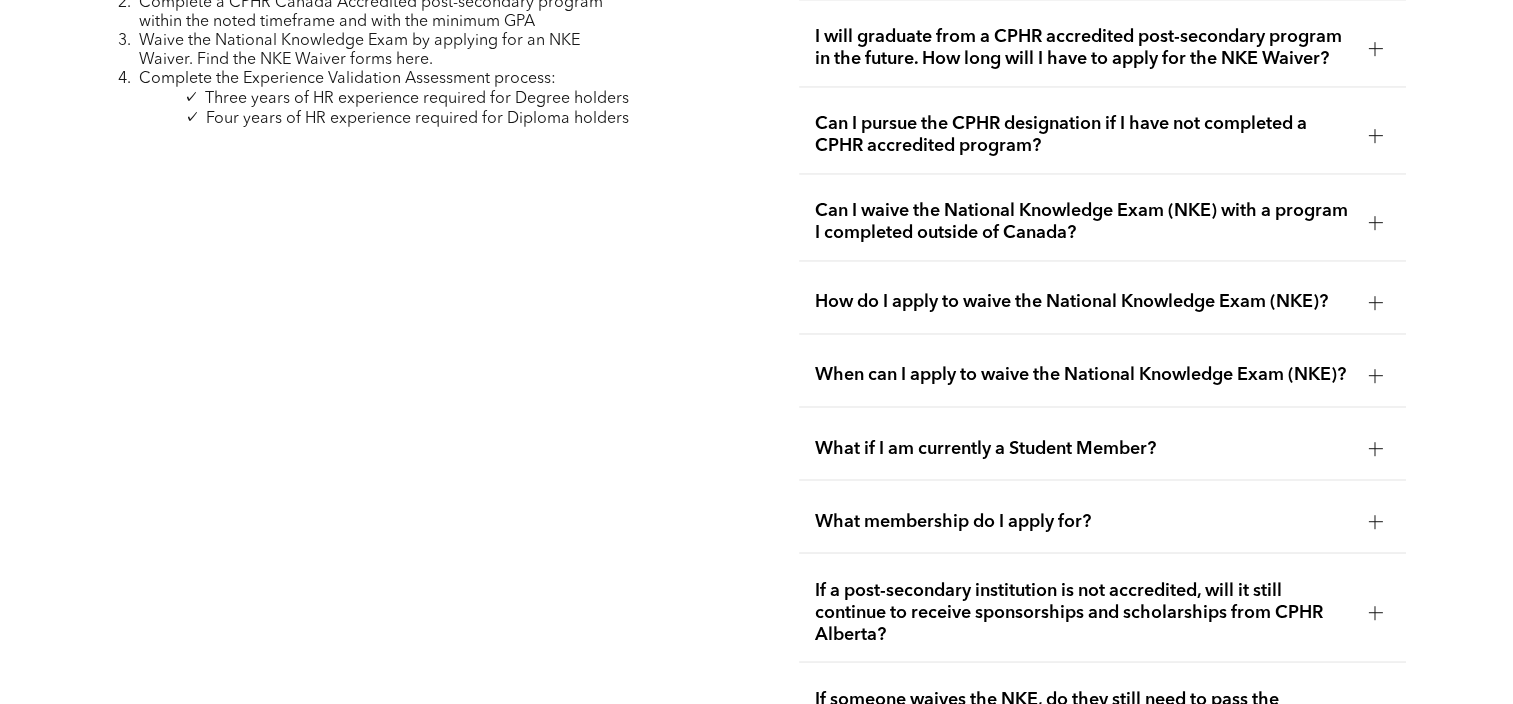 scroll, scrollTop: 3376, scrollLeft: 0, axis: vertical 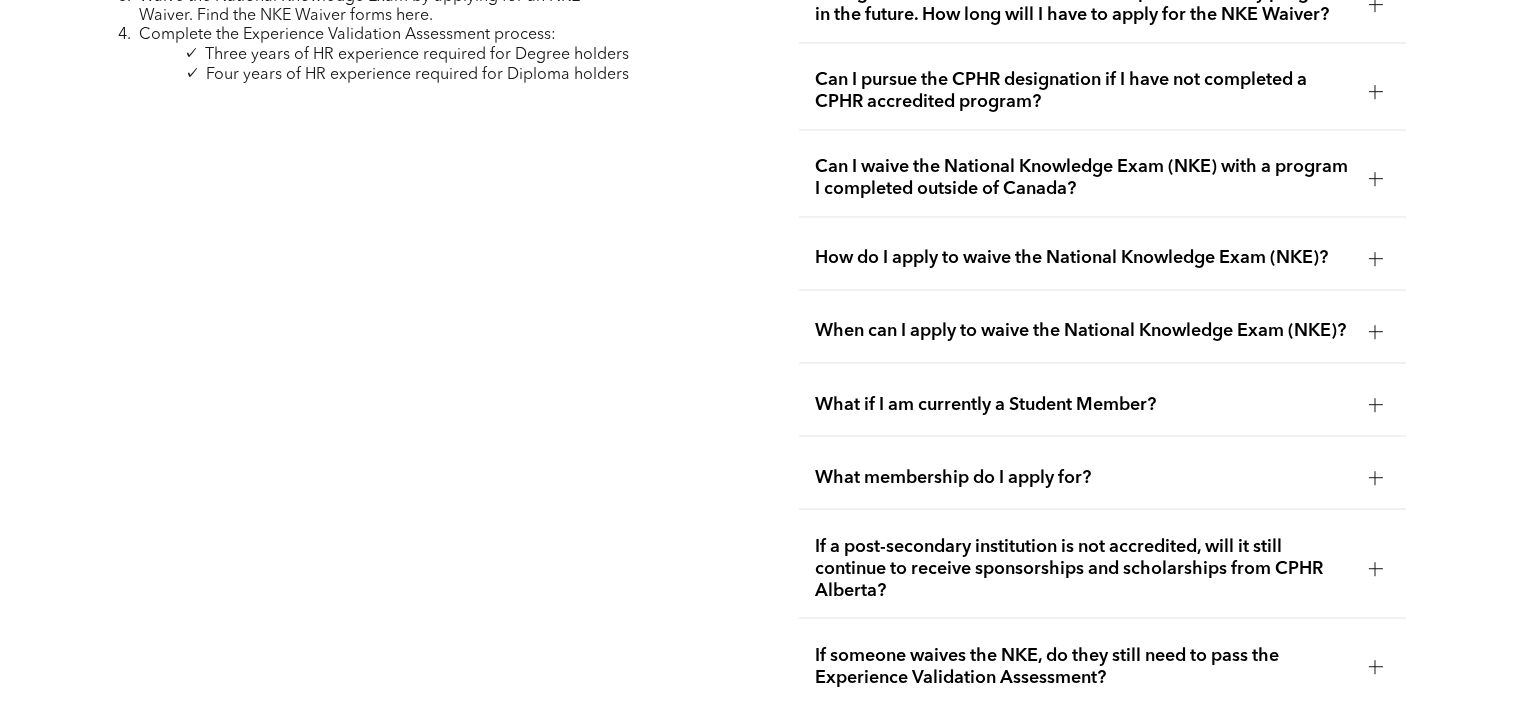 click at bounding box center [1375, 331] 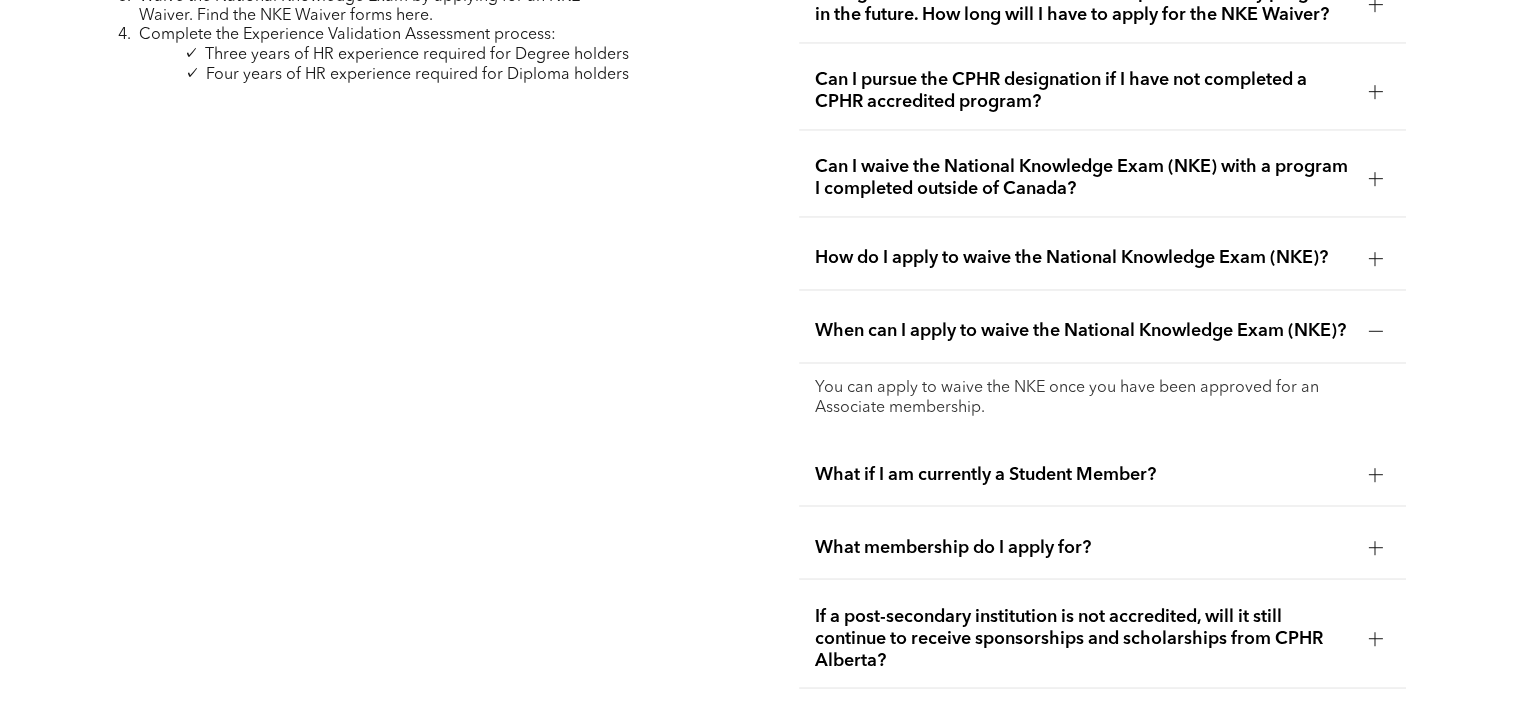 click at bounding box center (1375, 331) 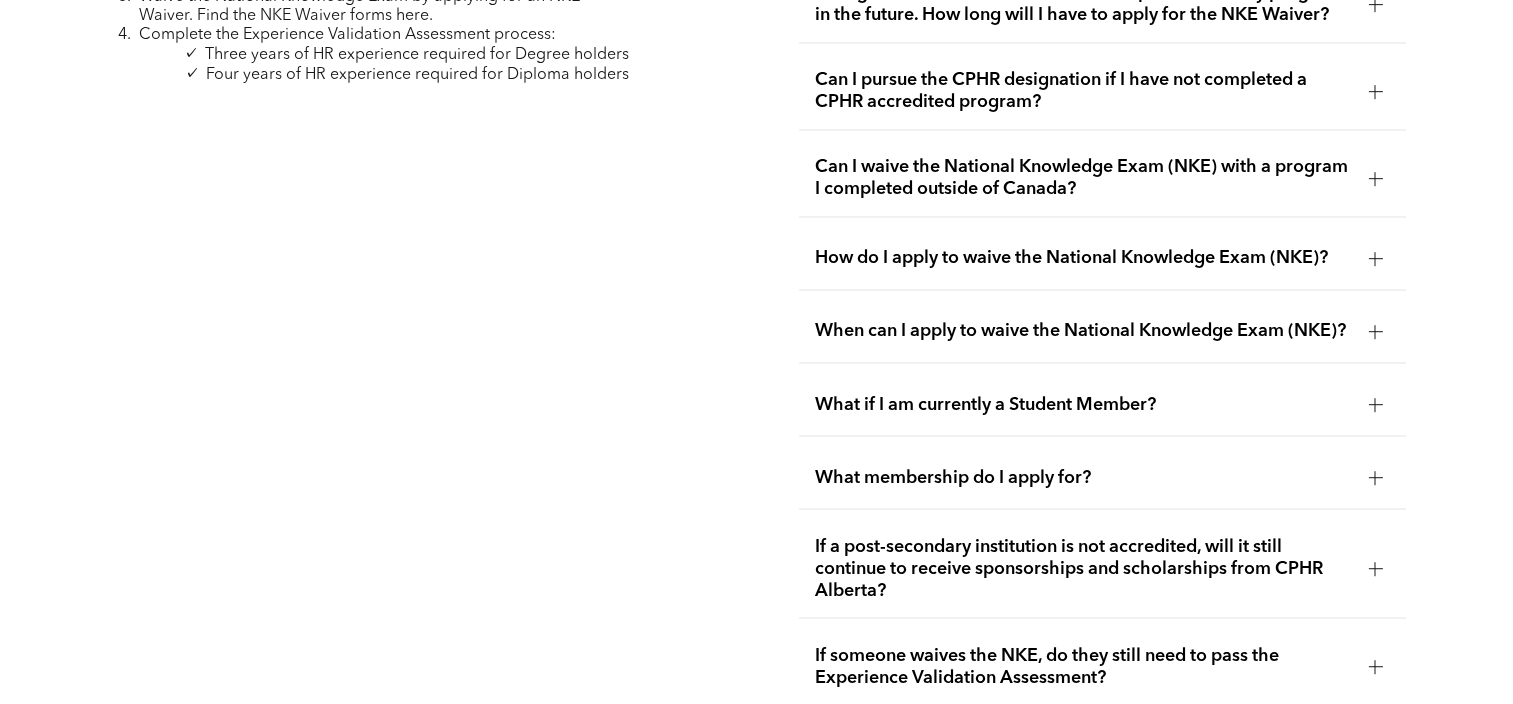 click at bounding box center (1375, 404) 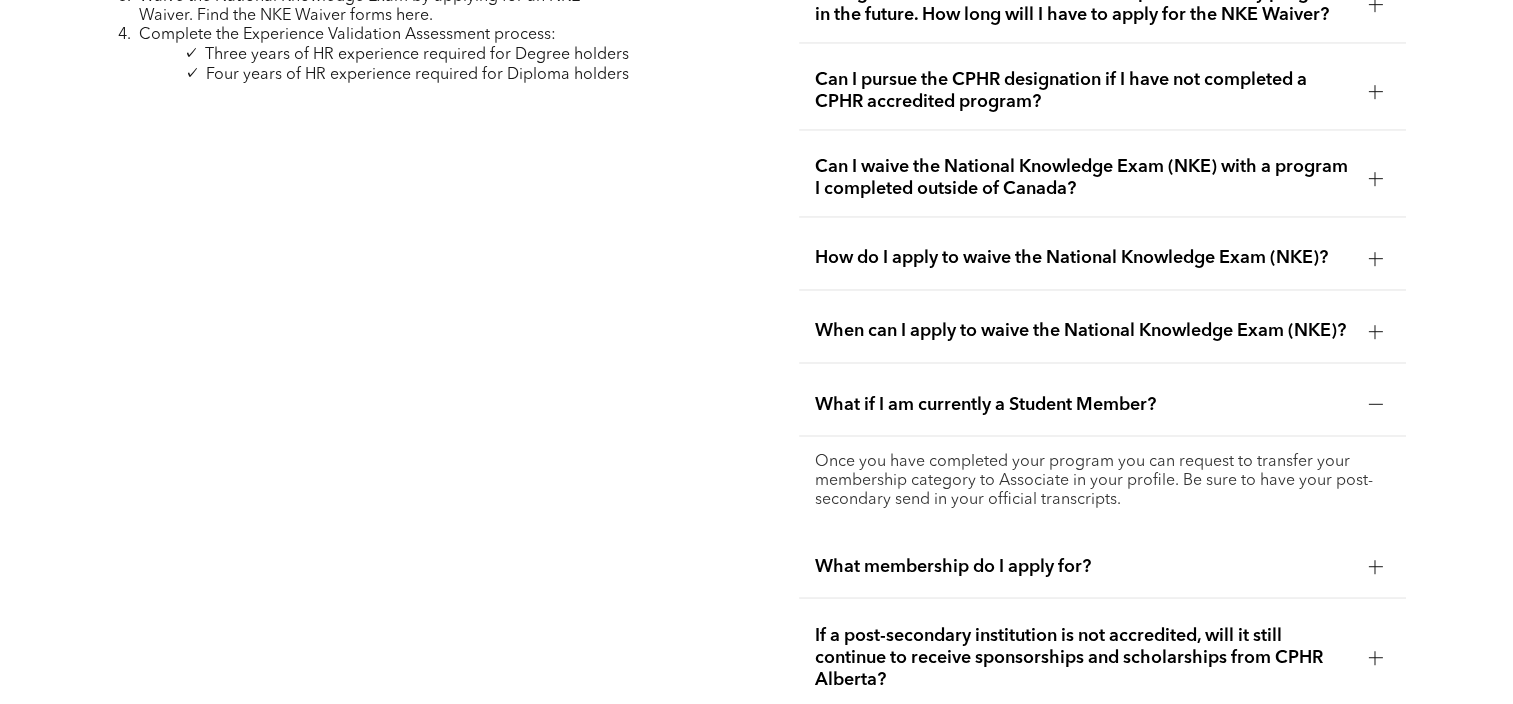 click at bounding box center (1375, 404) 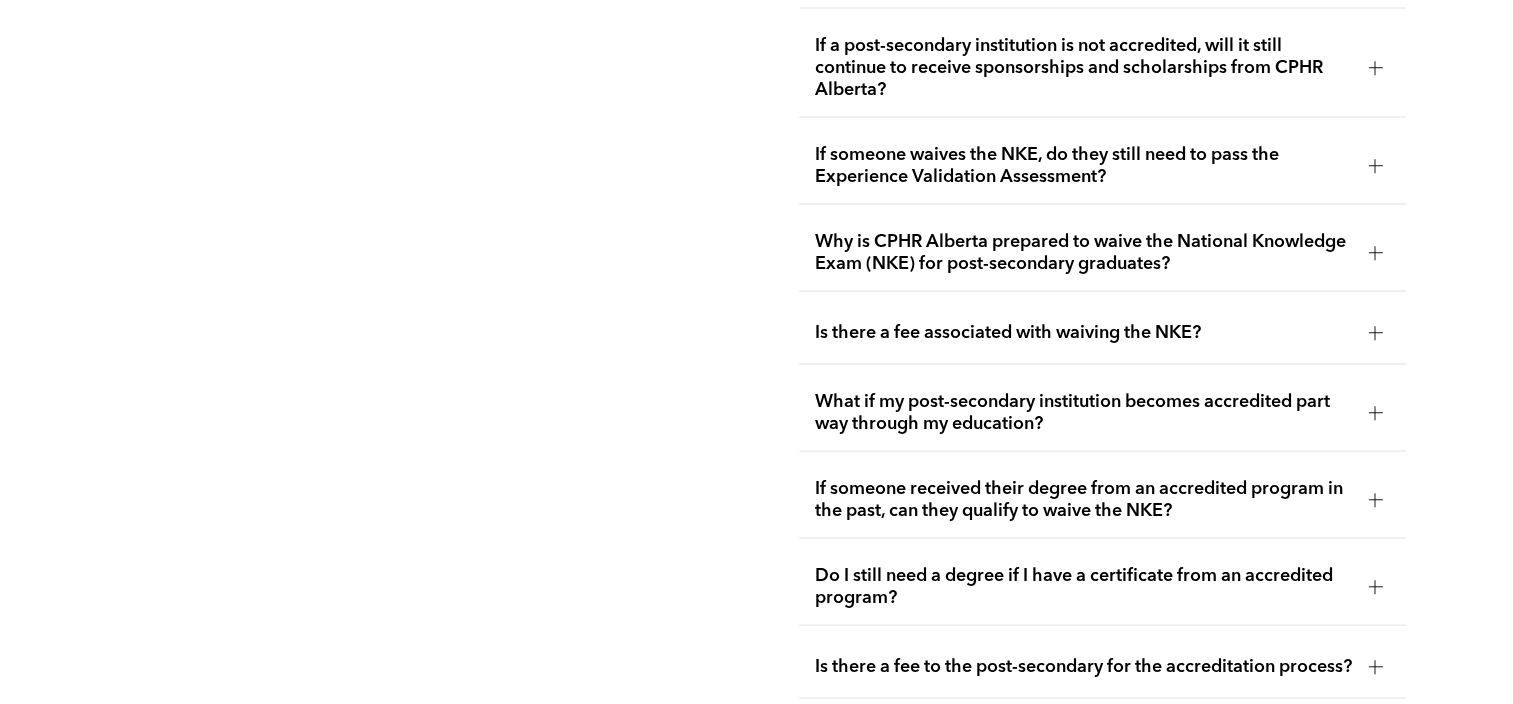 scroll, scrollTop: 4176, scrollLeft: 0, axis: vertical 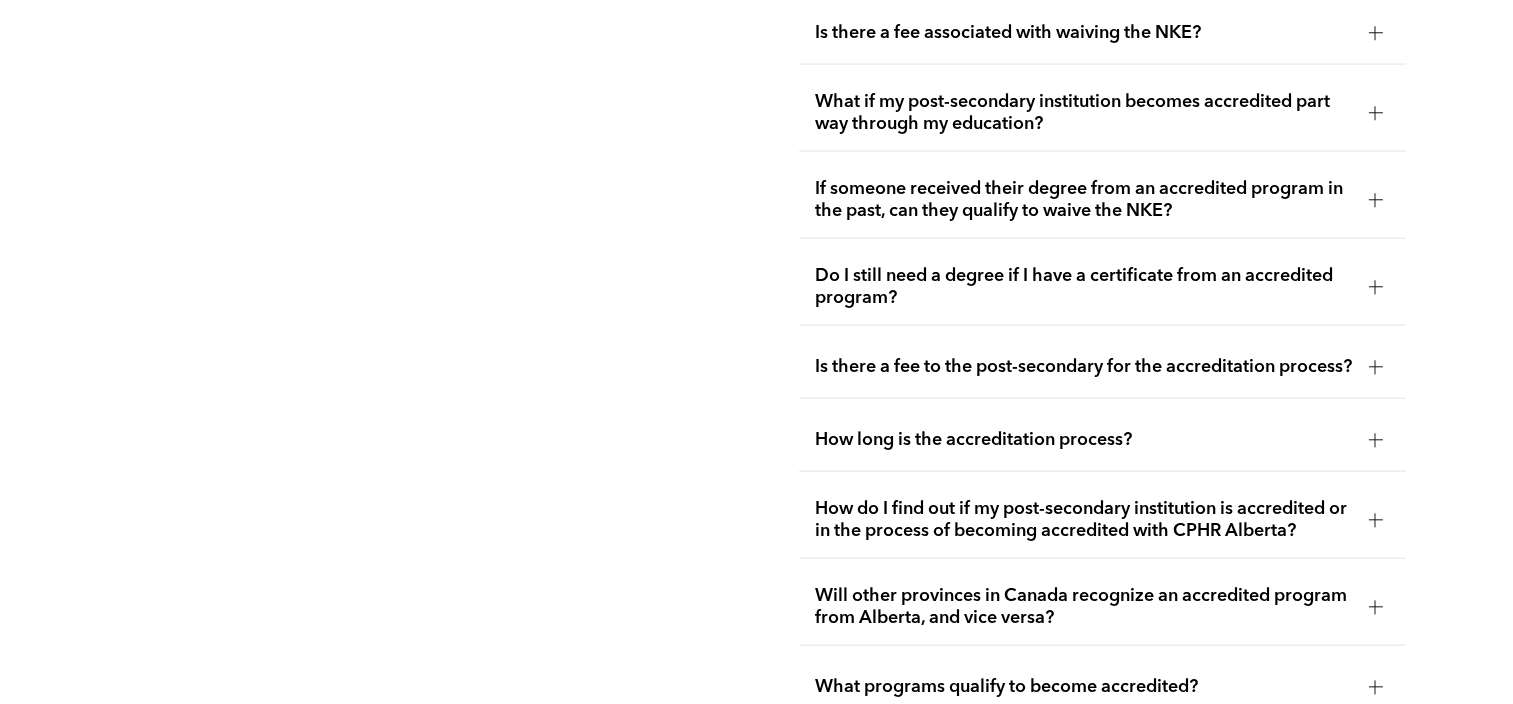 click at bounding box center [1375, 287] 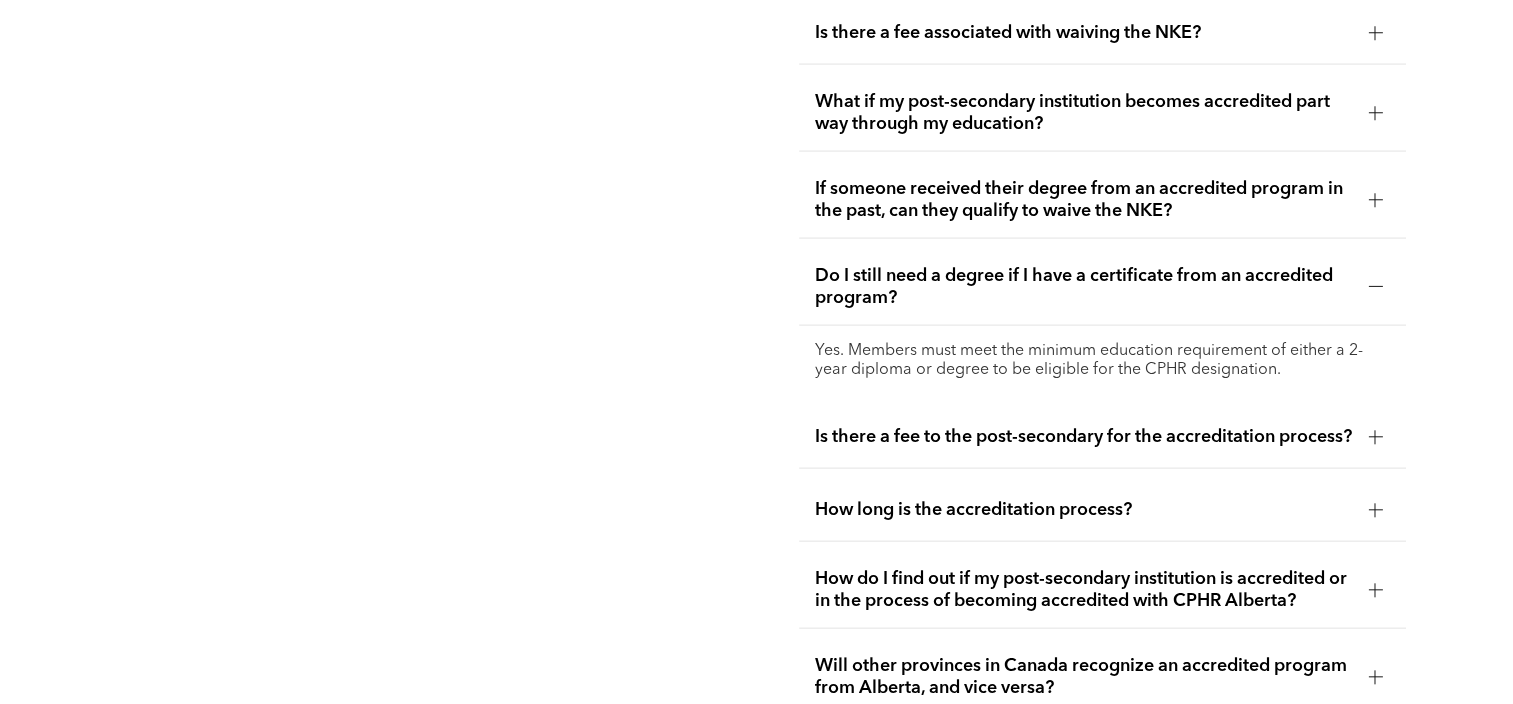 click at bounding box center (1375, 287) 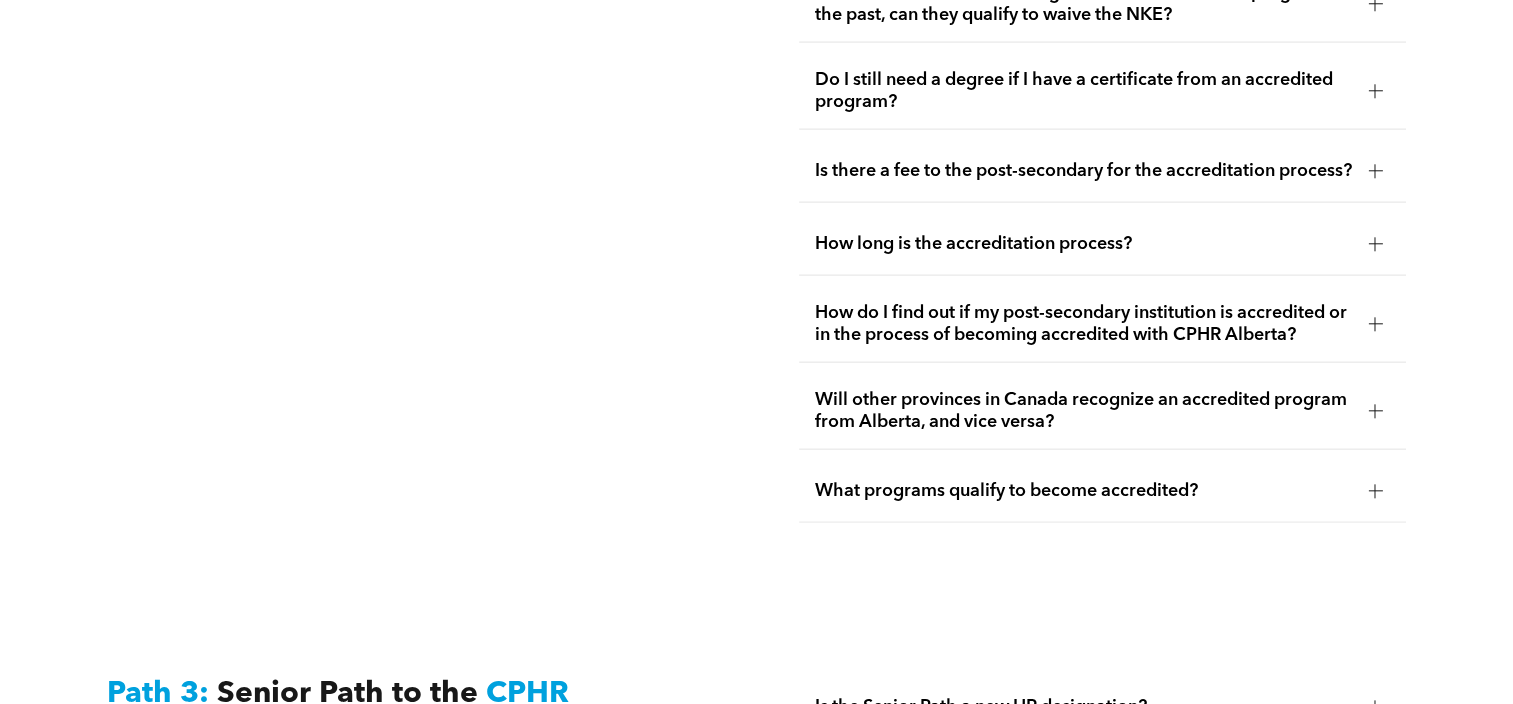scroll, scrollTop: 4376, scrollLeft: 0, axis: vertical 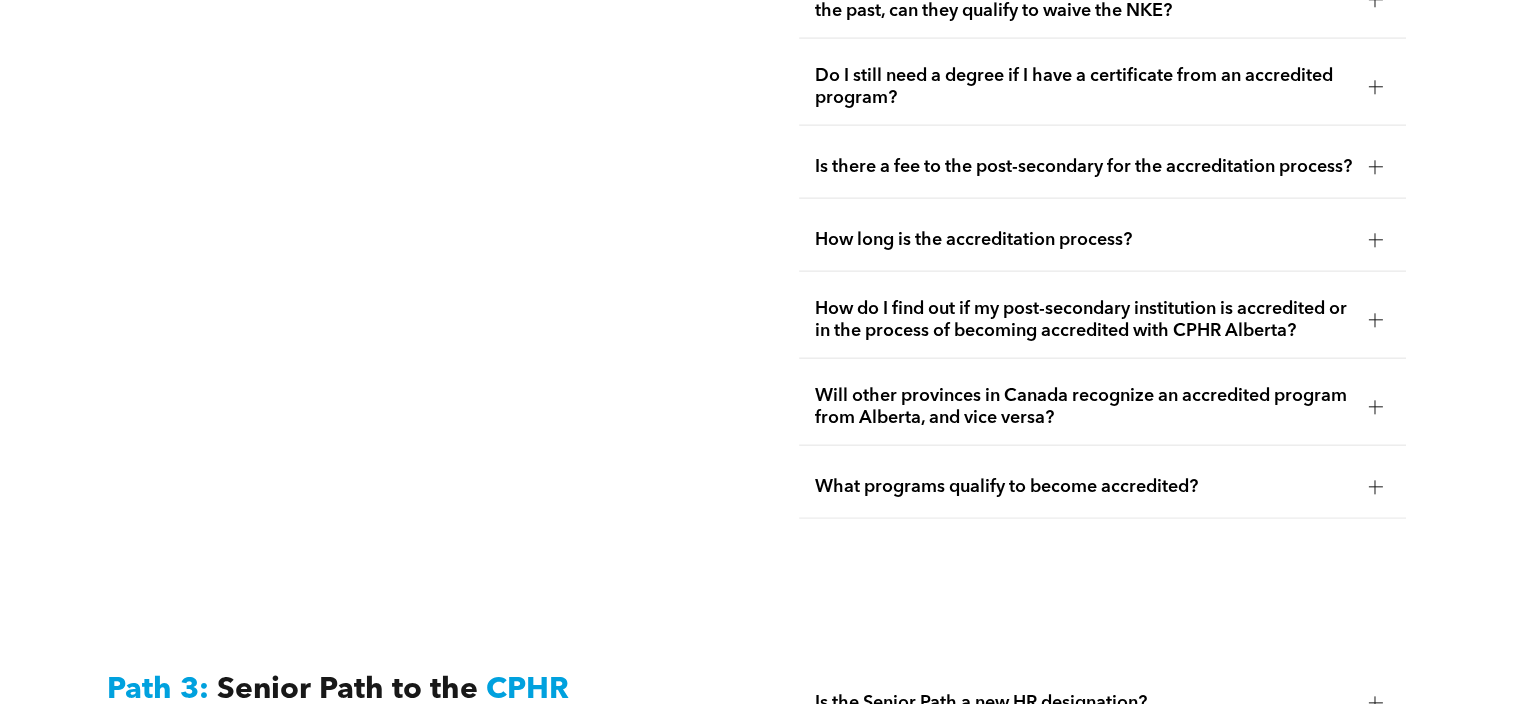 click at bounding box center [1375, 320] 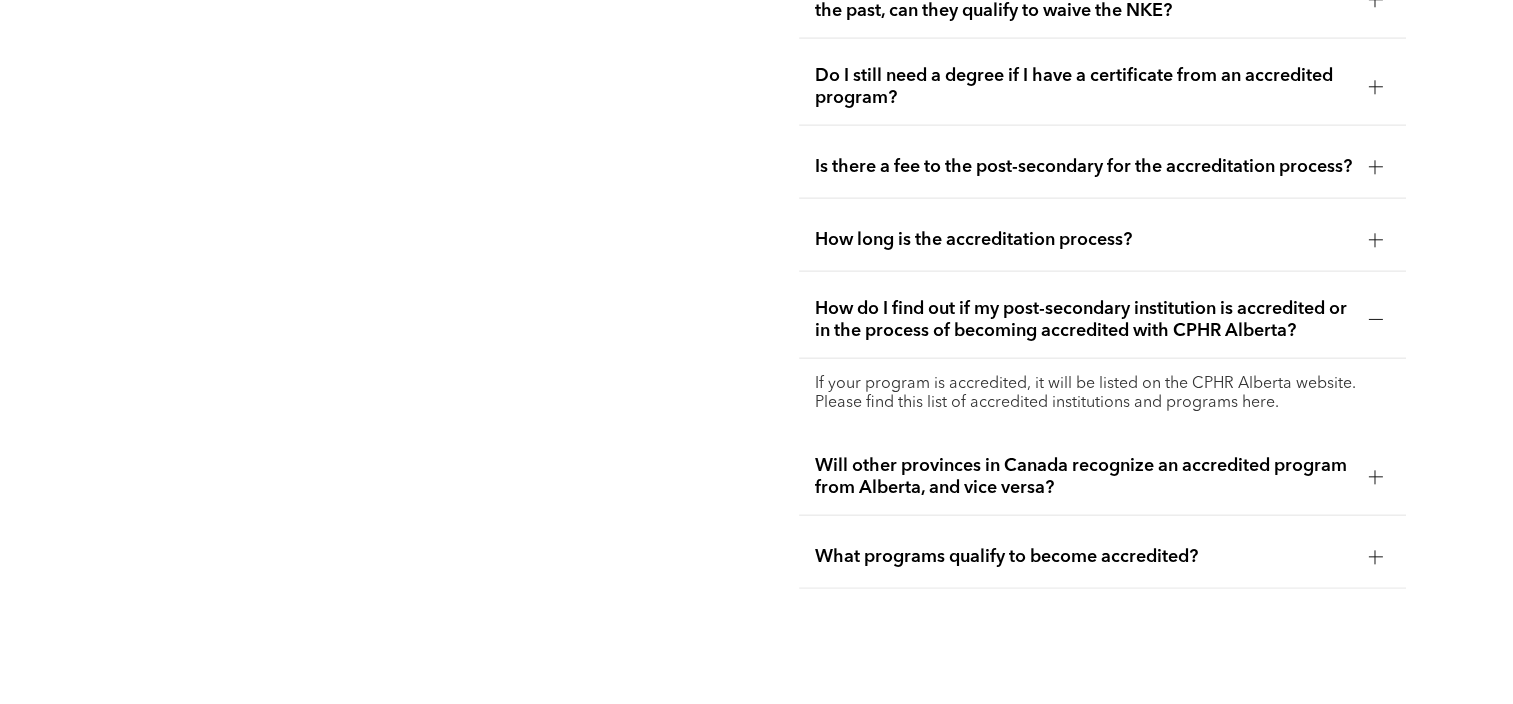click at bounding box center (1375, 320) 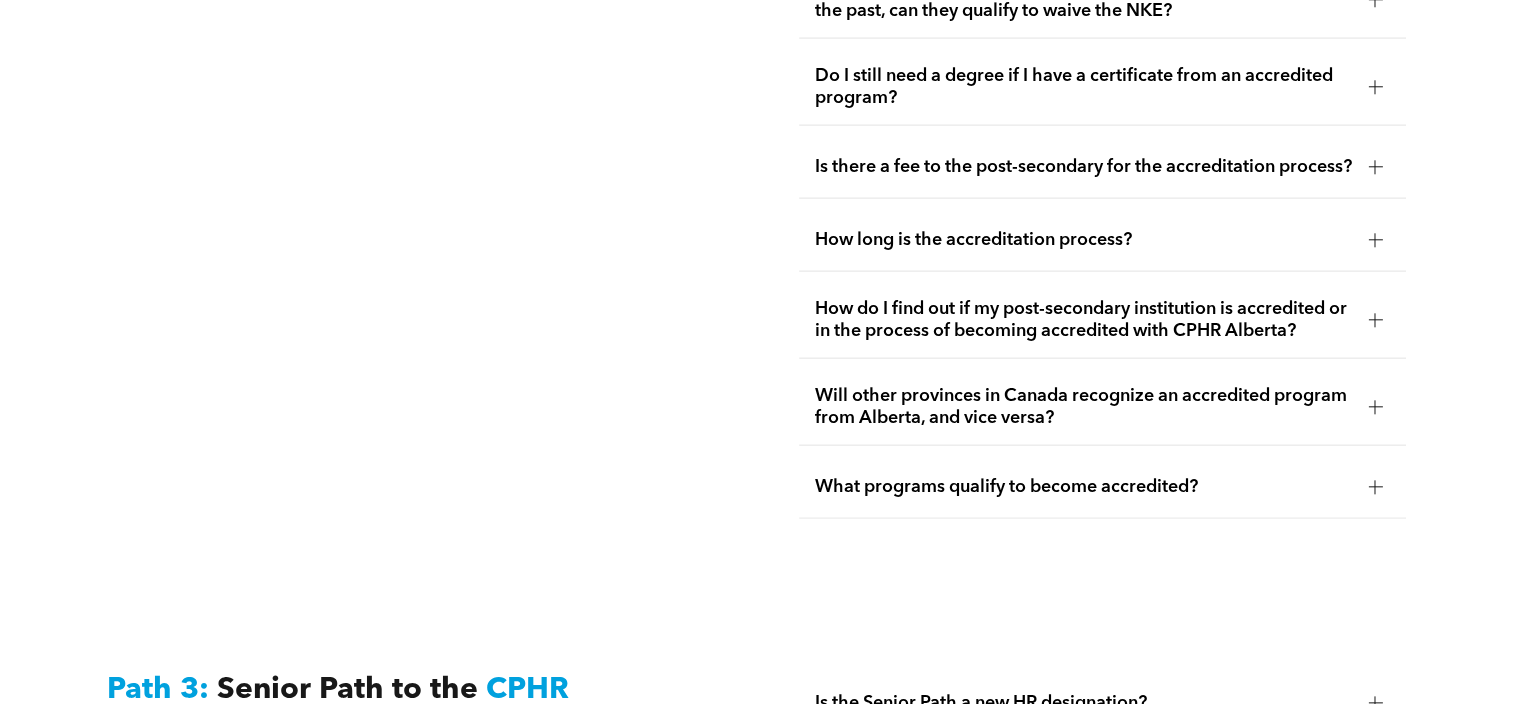 click at bounding box center [1375, 407] 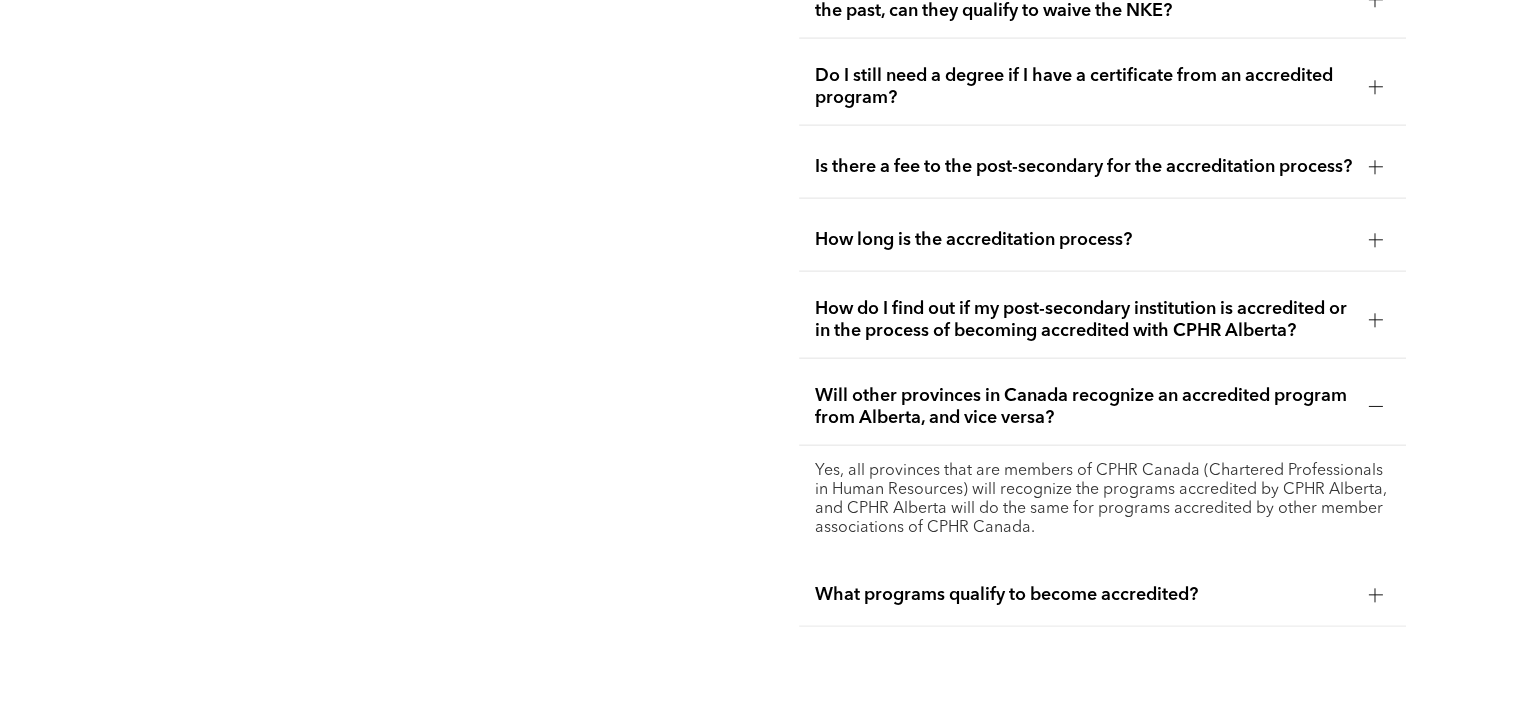 click at bounding box center [1375, 407] 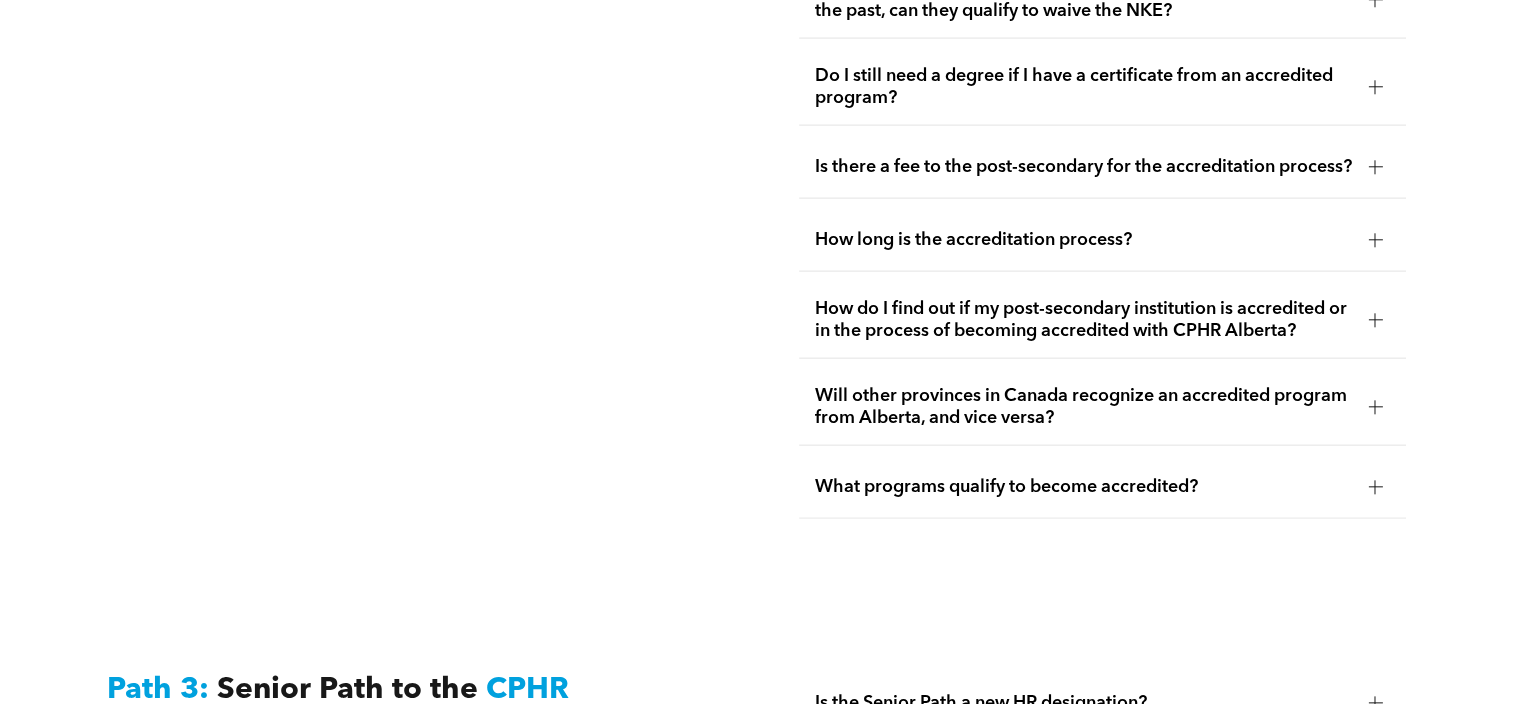 click at bounding box center [1375, 487] 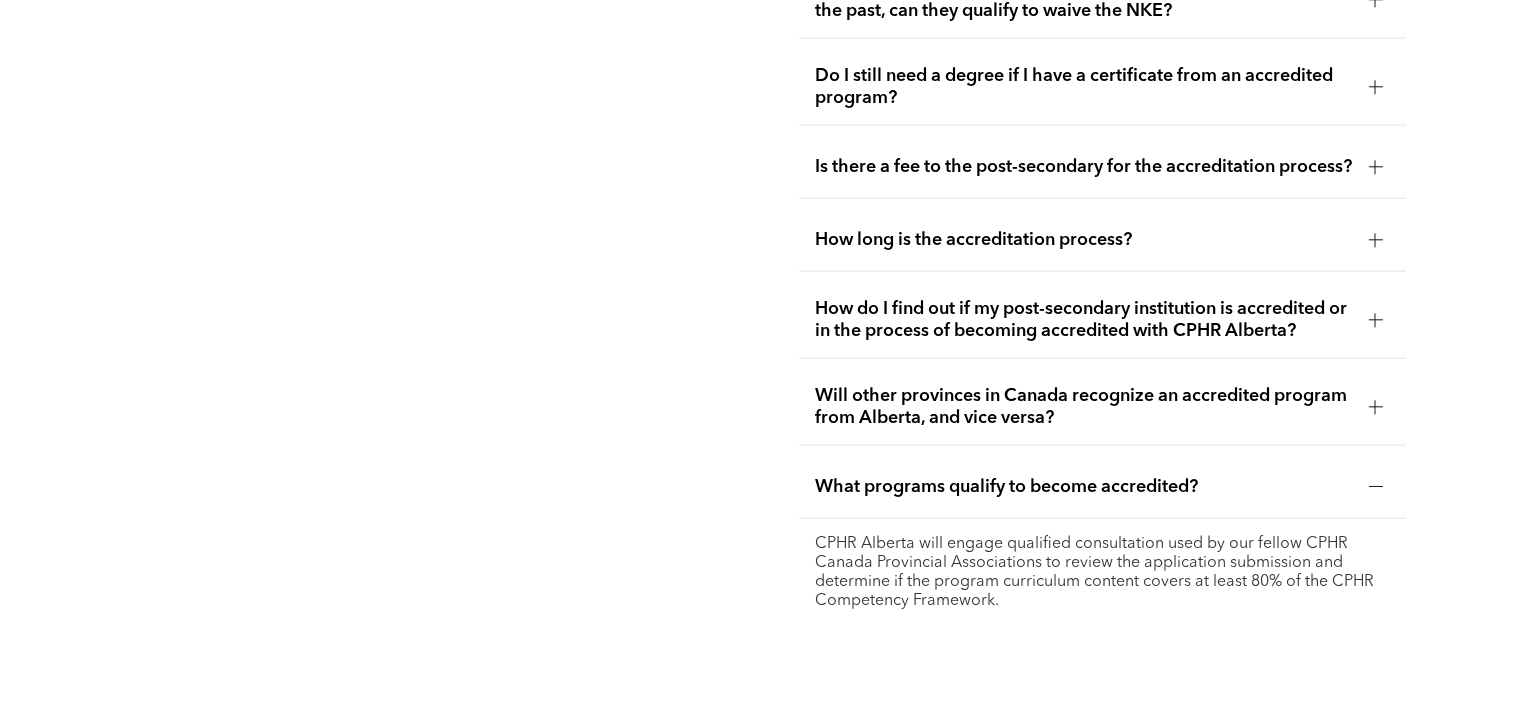 click at bounding box center [1375, 487] 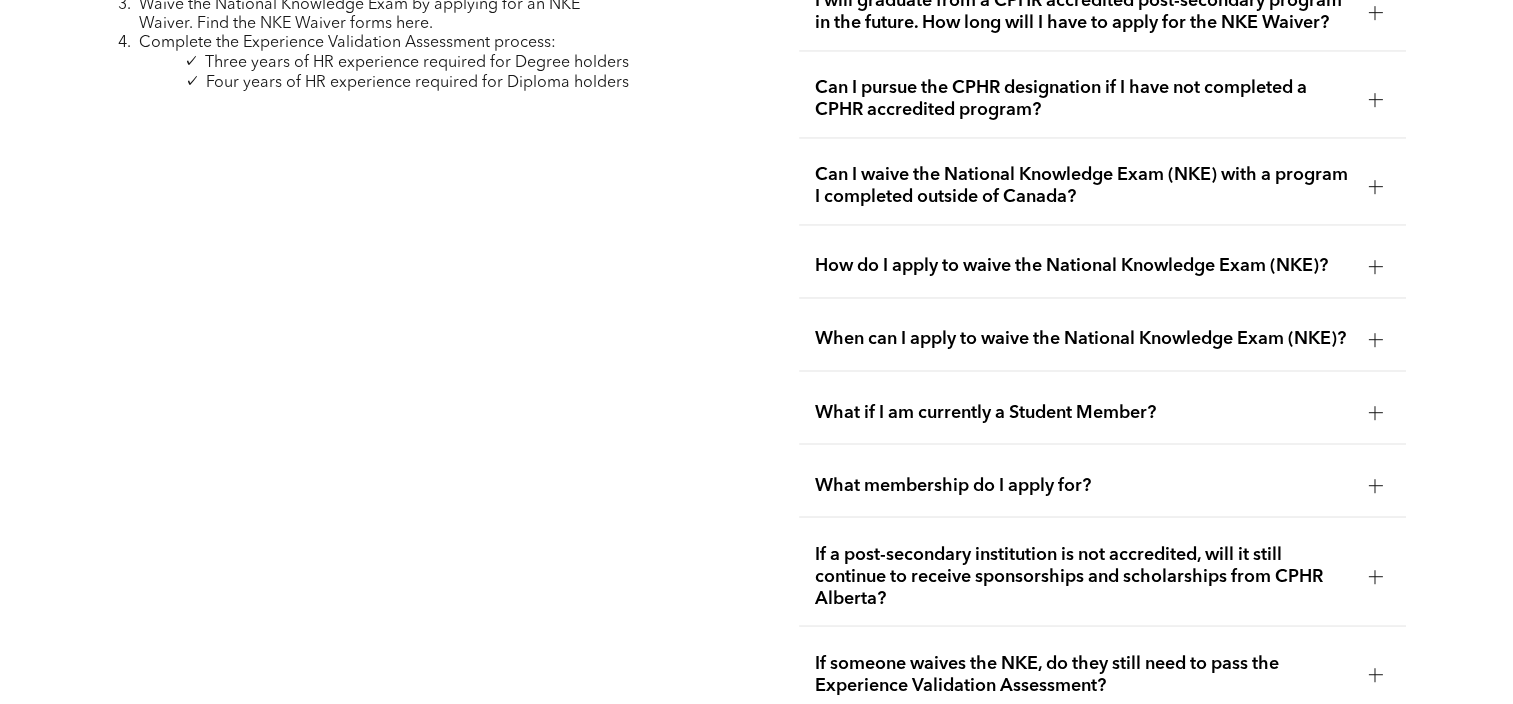 scroll, scrollTop: 2583, scrollLeft: 0, axis: vertical 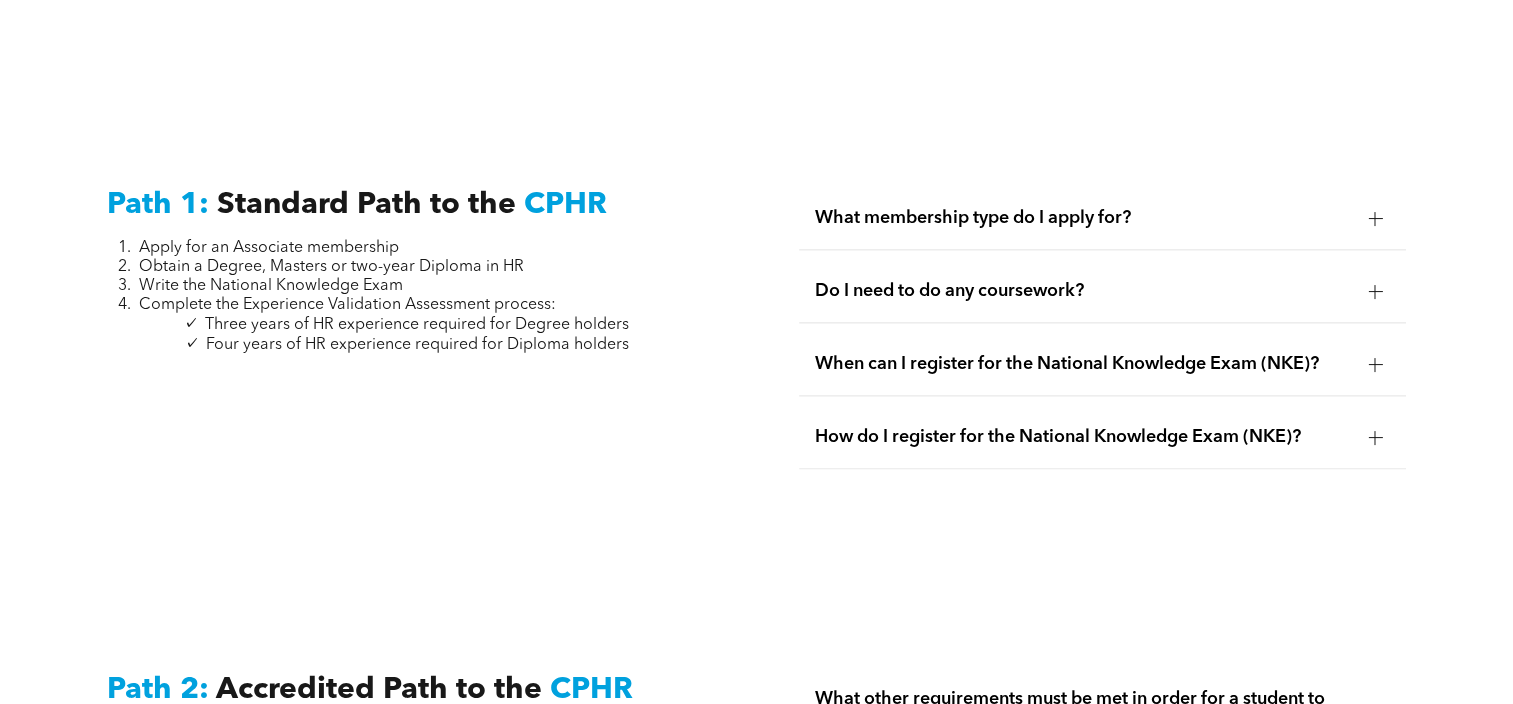 click on "What membership type do I apply for?" at bounding box center [1102, 218] 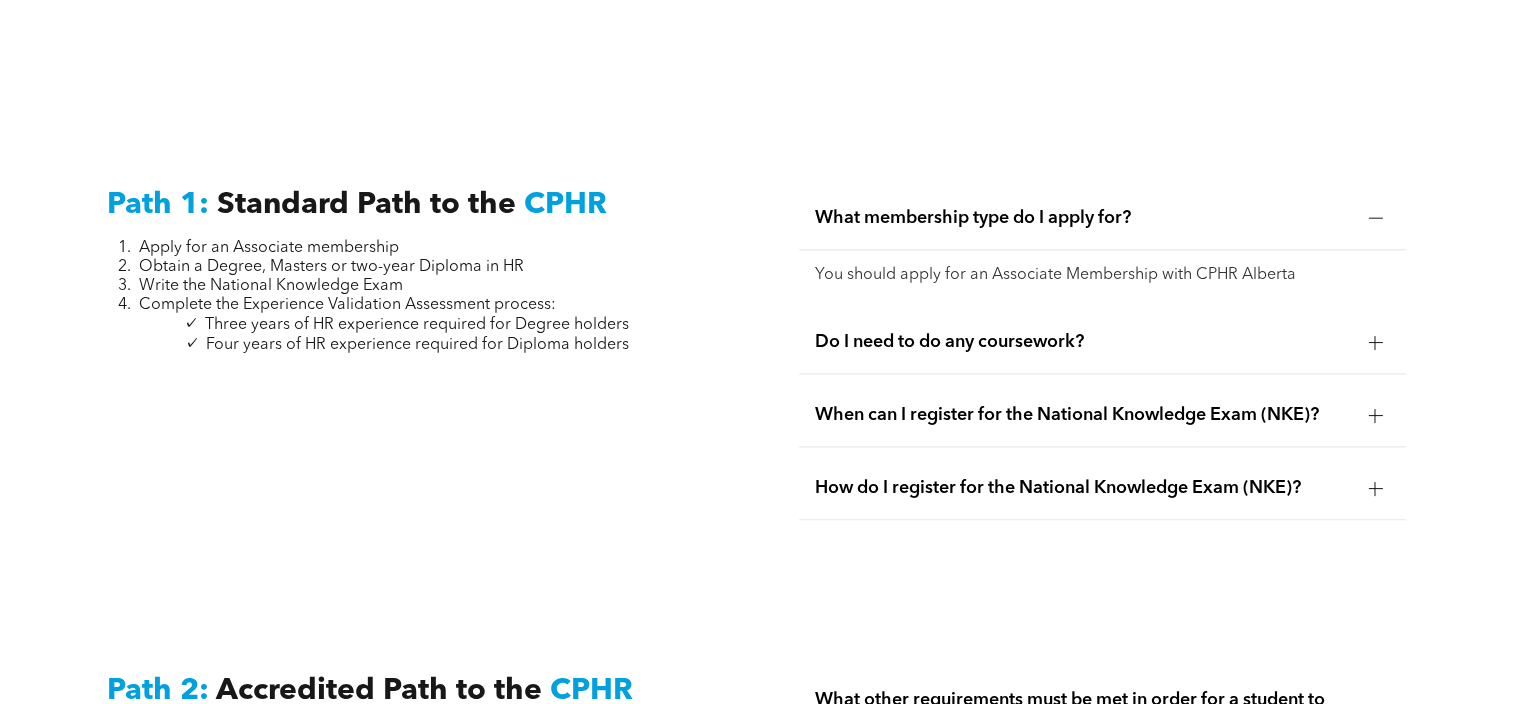 click on "What membership type do I apply for?" at bounding box center (1102, 218) 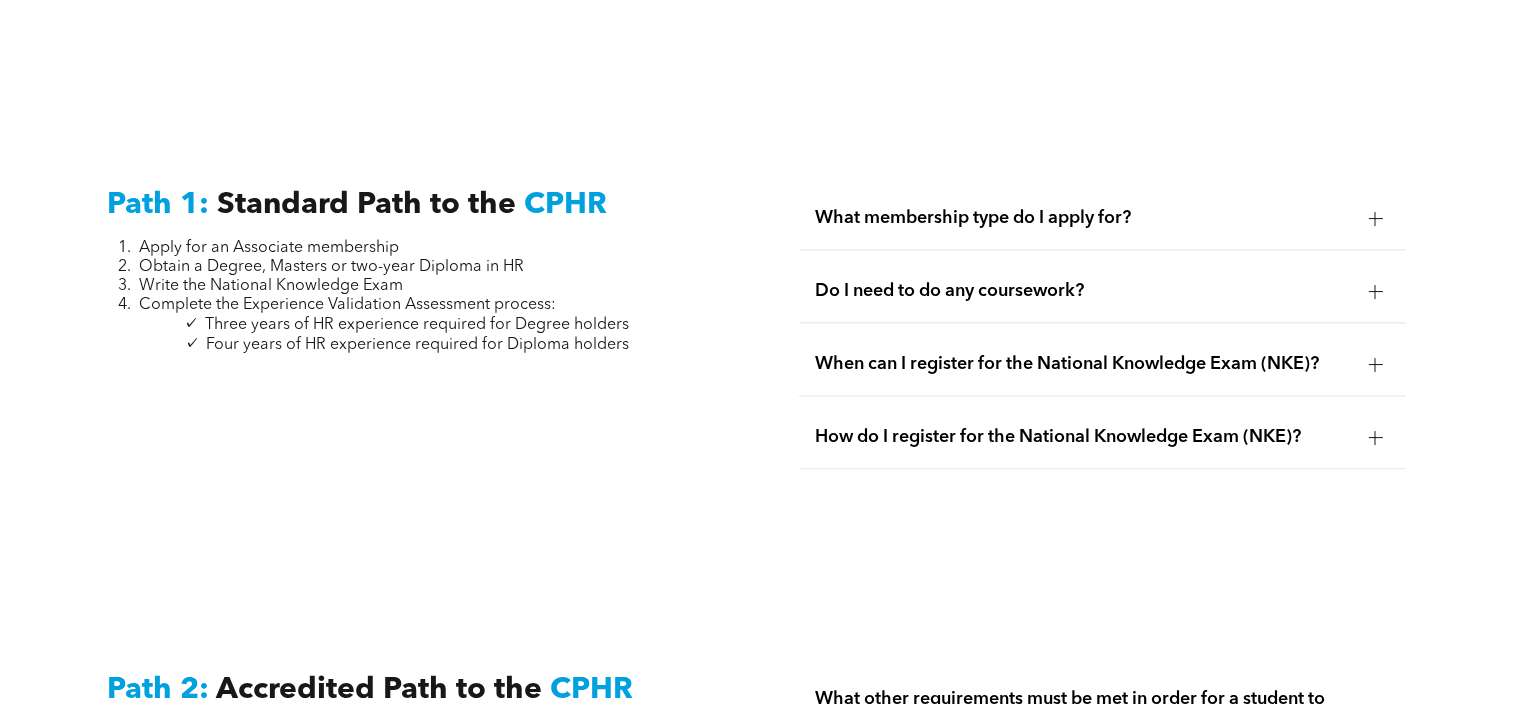 click at bounding box center [1375, 291] 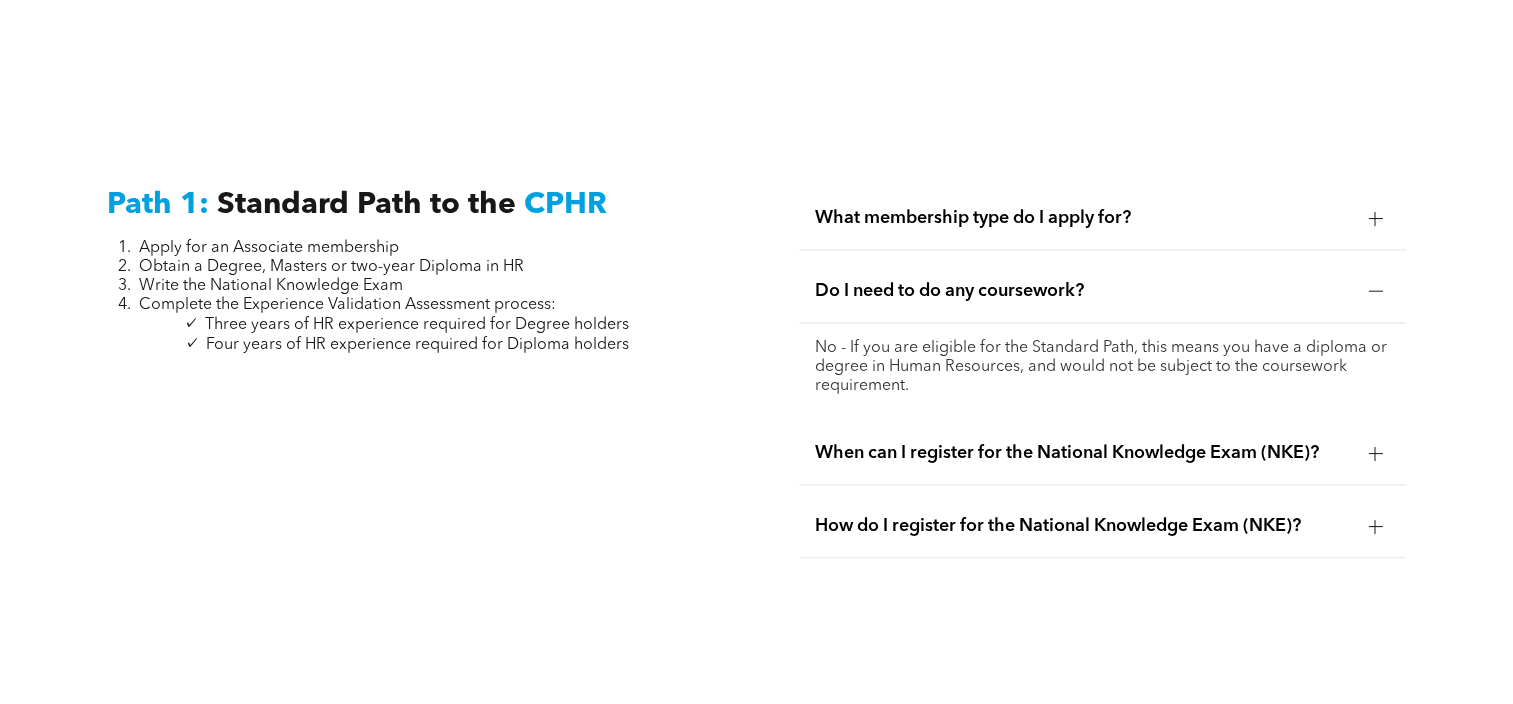 click at bounding box center [1375, 291] 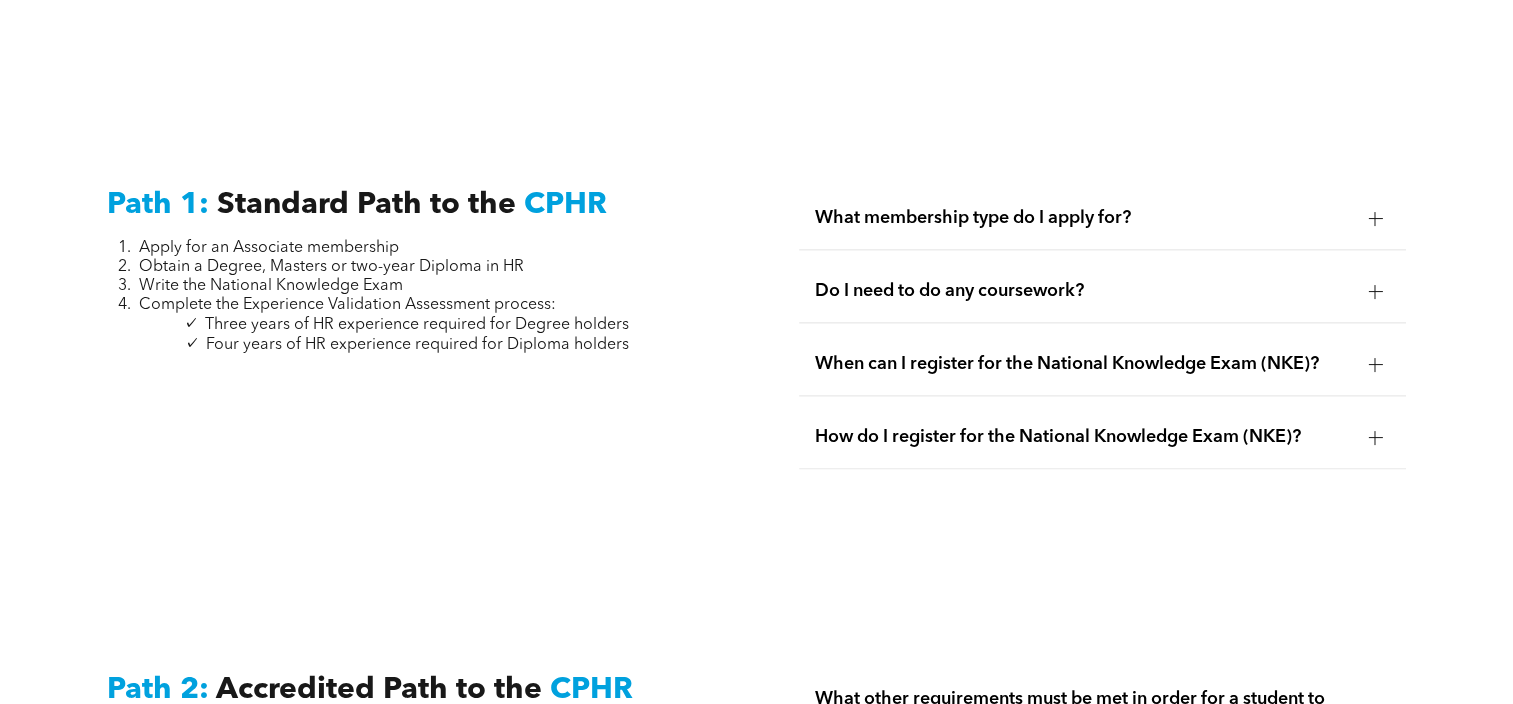 click at bounding box center (1375, 364) 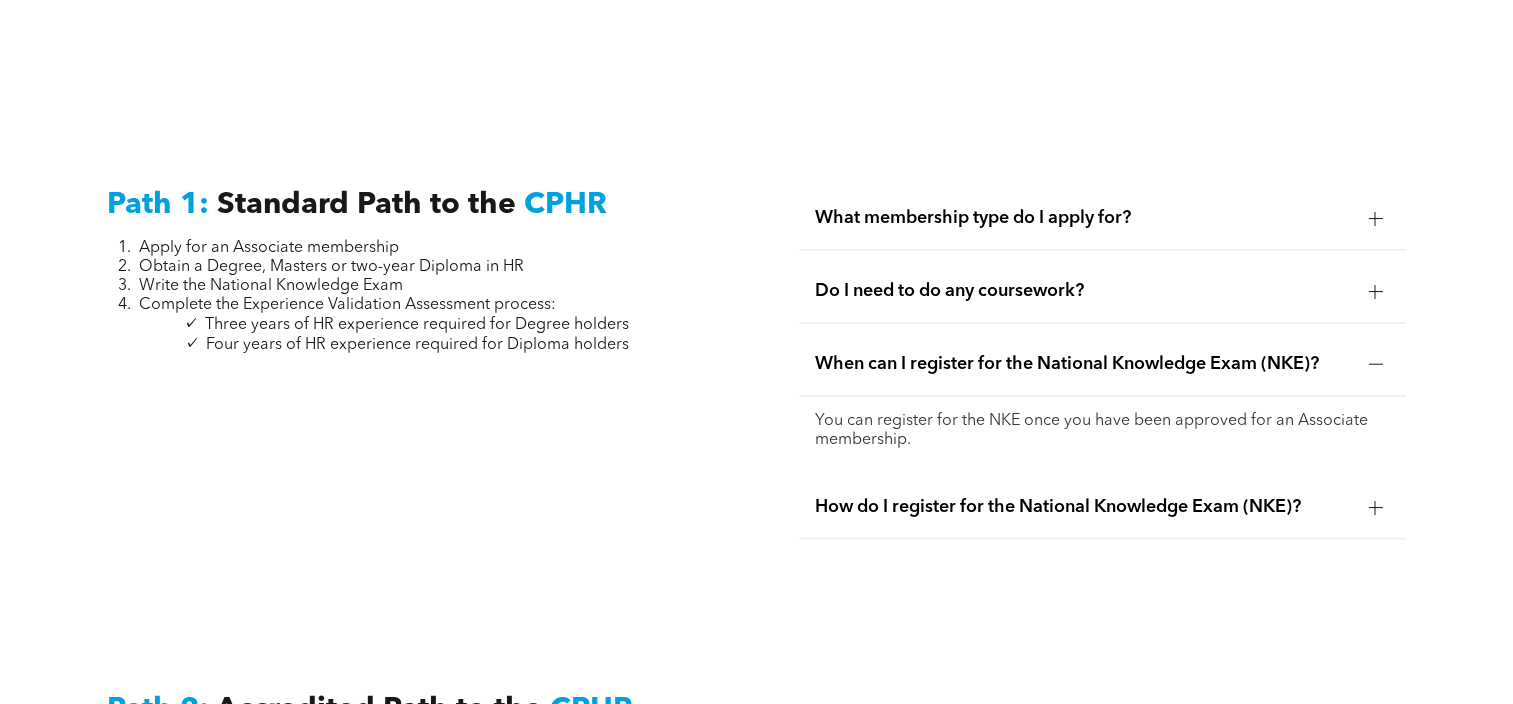 click at bounding box center [1375, 364] 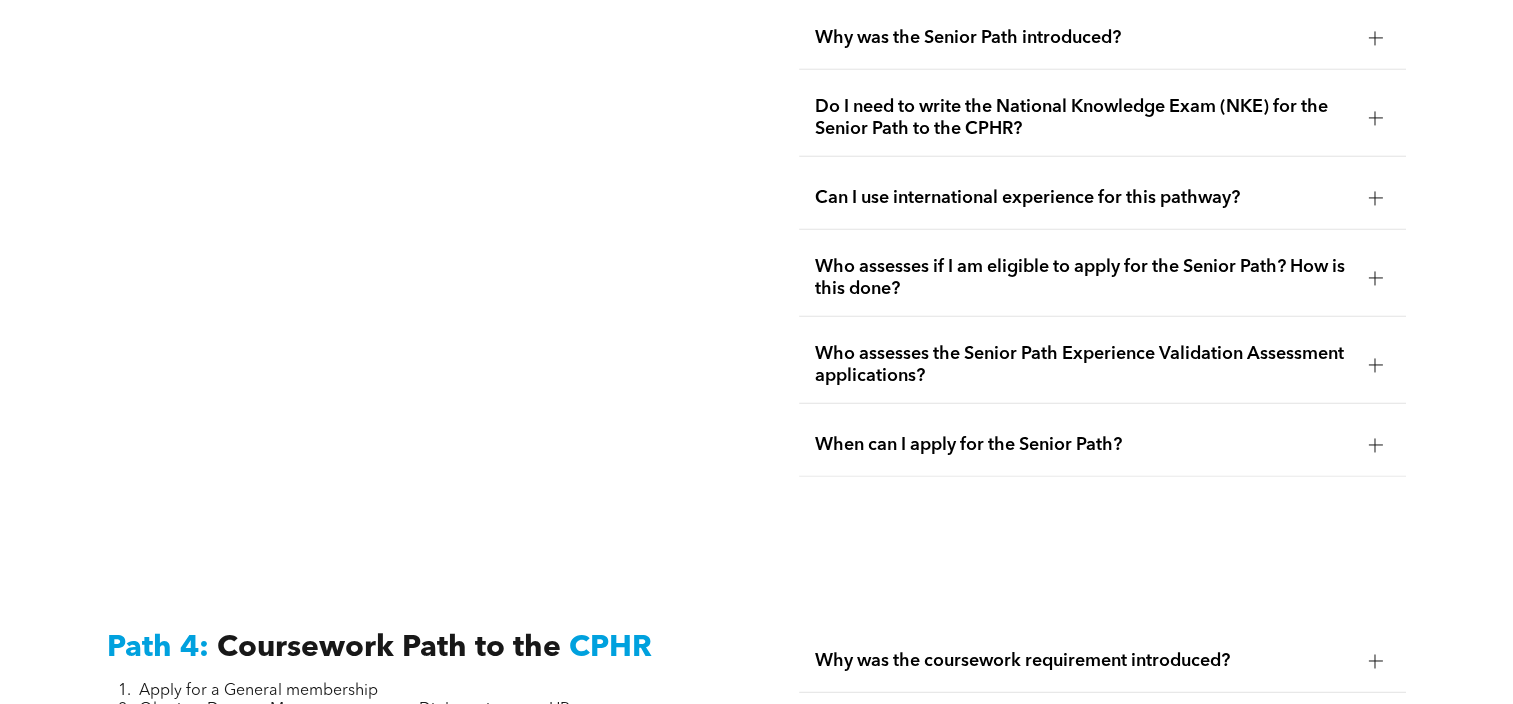 scroll, scrollTop: 5708, scrollLeft: 0, axis: vertical 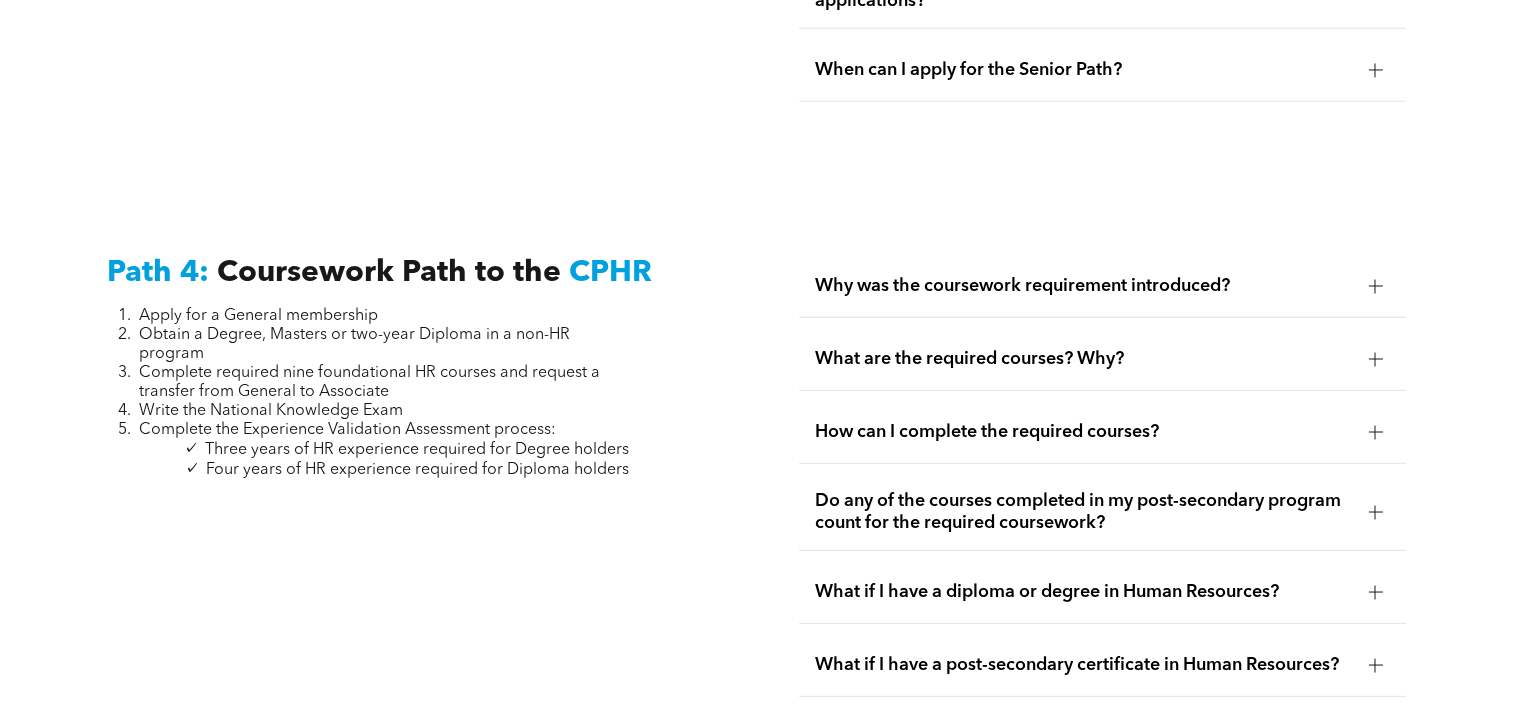 click at bounding box center [1375, 359] 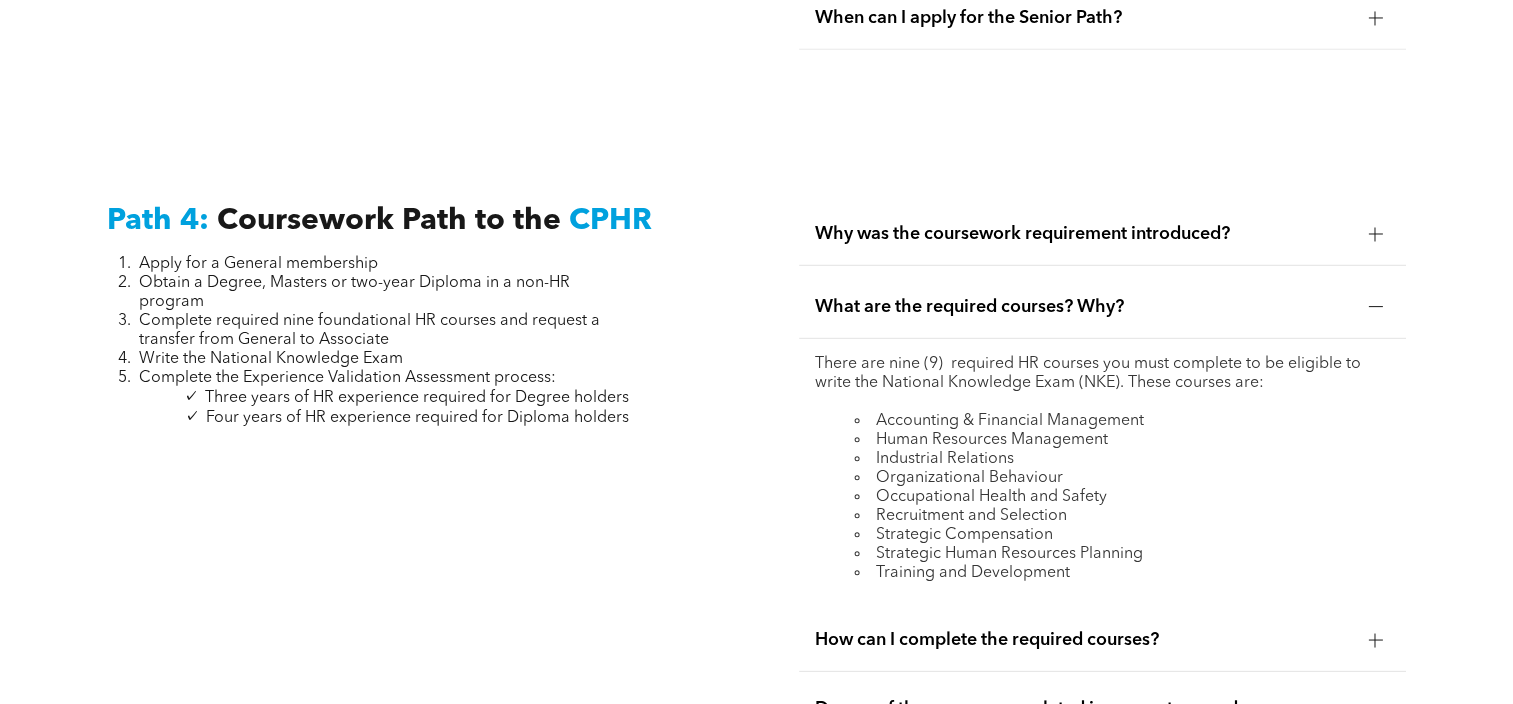 scroll, scrollTop: 5808, scrollLeft: 0, axis: vertical 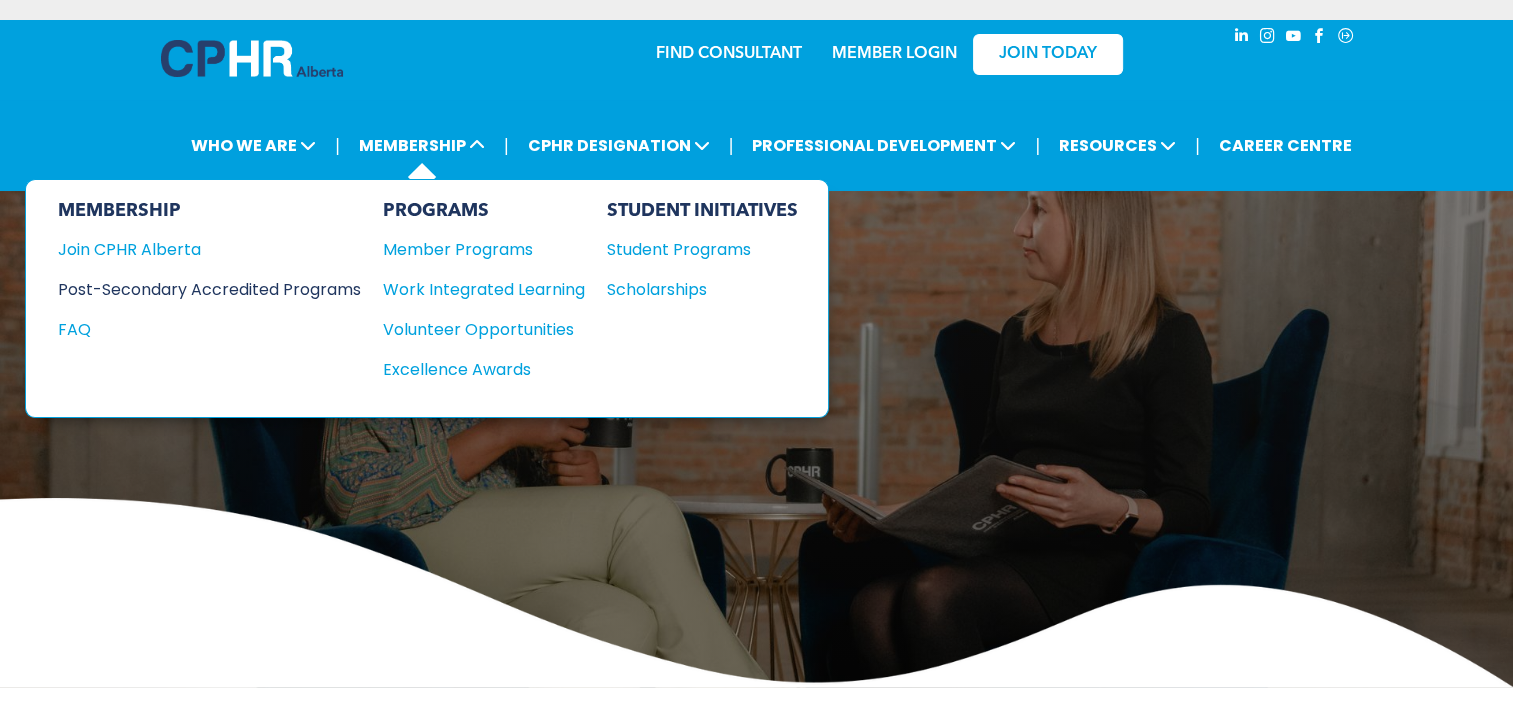 click on "Post-Secondary Accredited Programs" at bounding box center [194, 289] 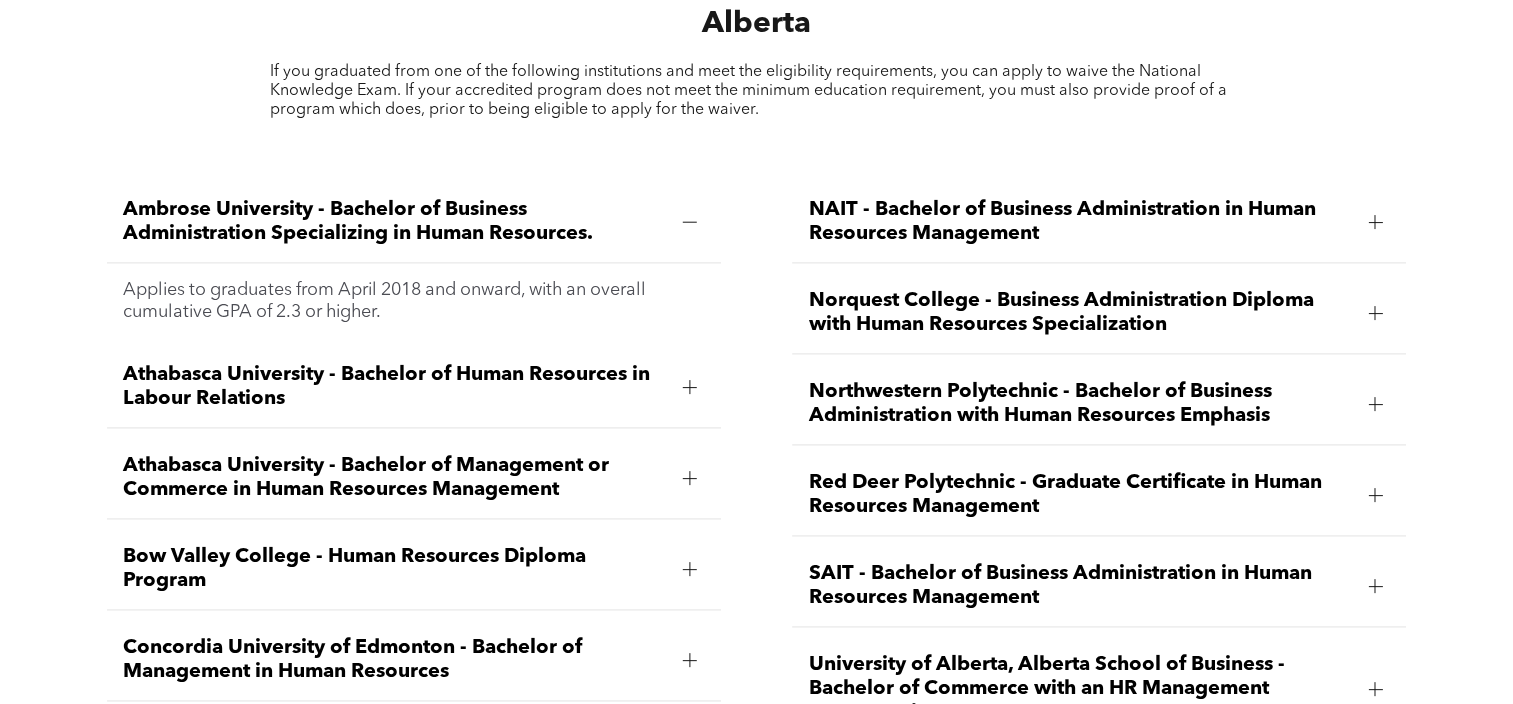scroll, scrollTop: 2700, scrollLeft: 0, axis: vertical 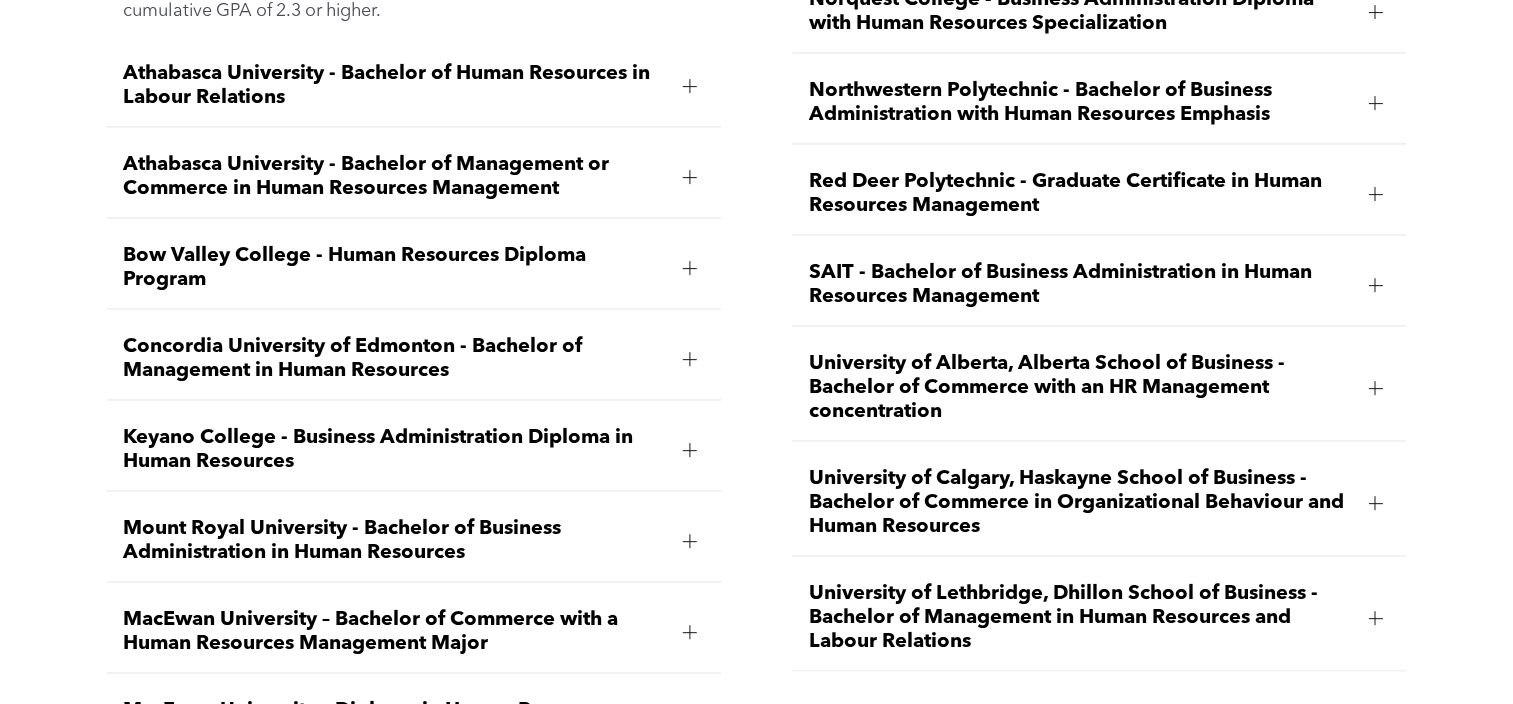 click at bounding box center [690, 268] 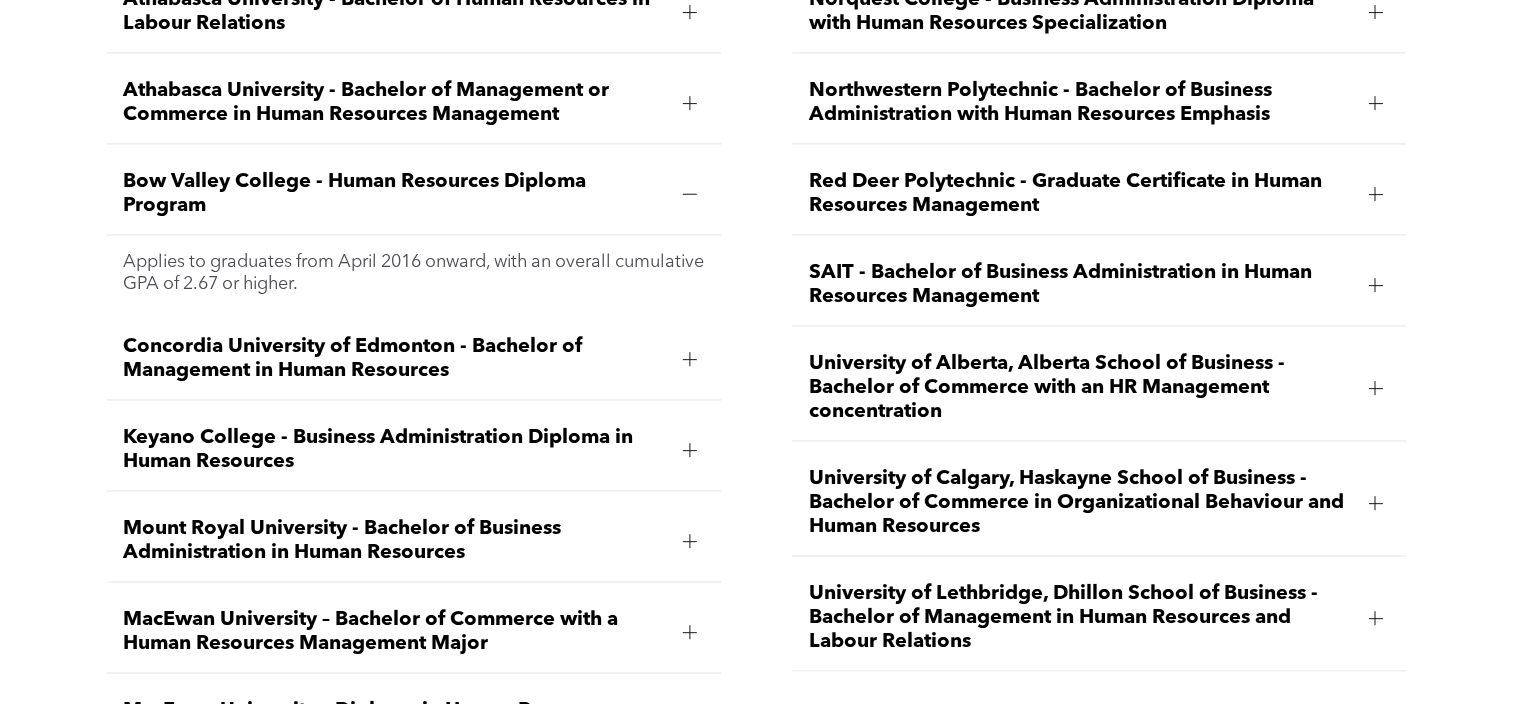 click at bounding box center [689, 194] 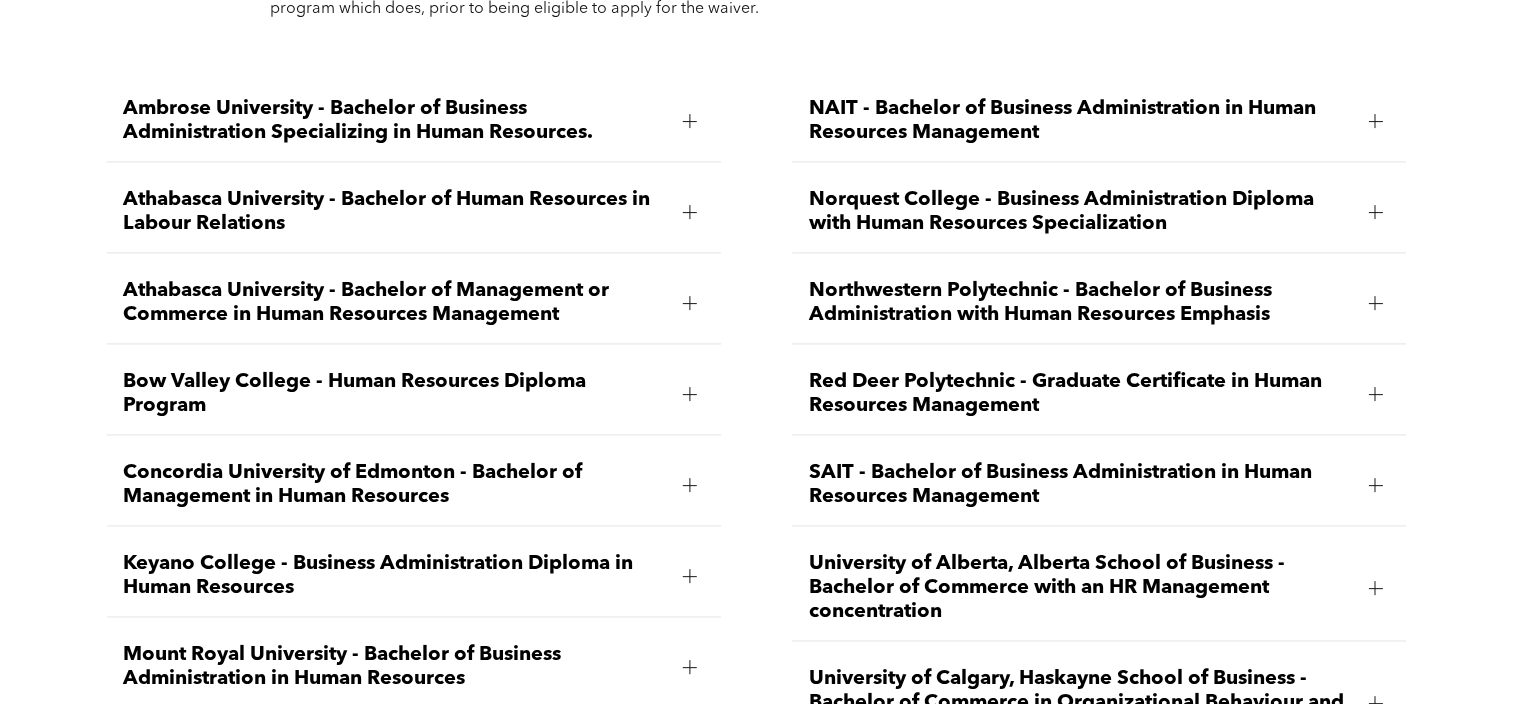 scroll, scrollTop: 2900, scrollLeft: 0, axis: vertical 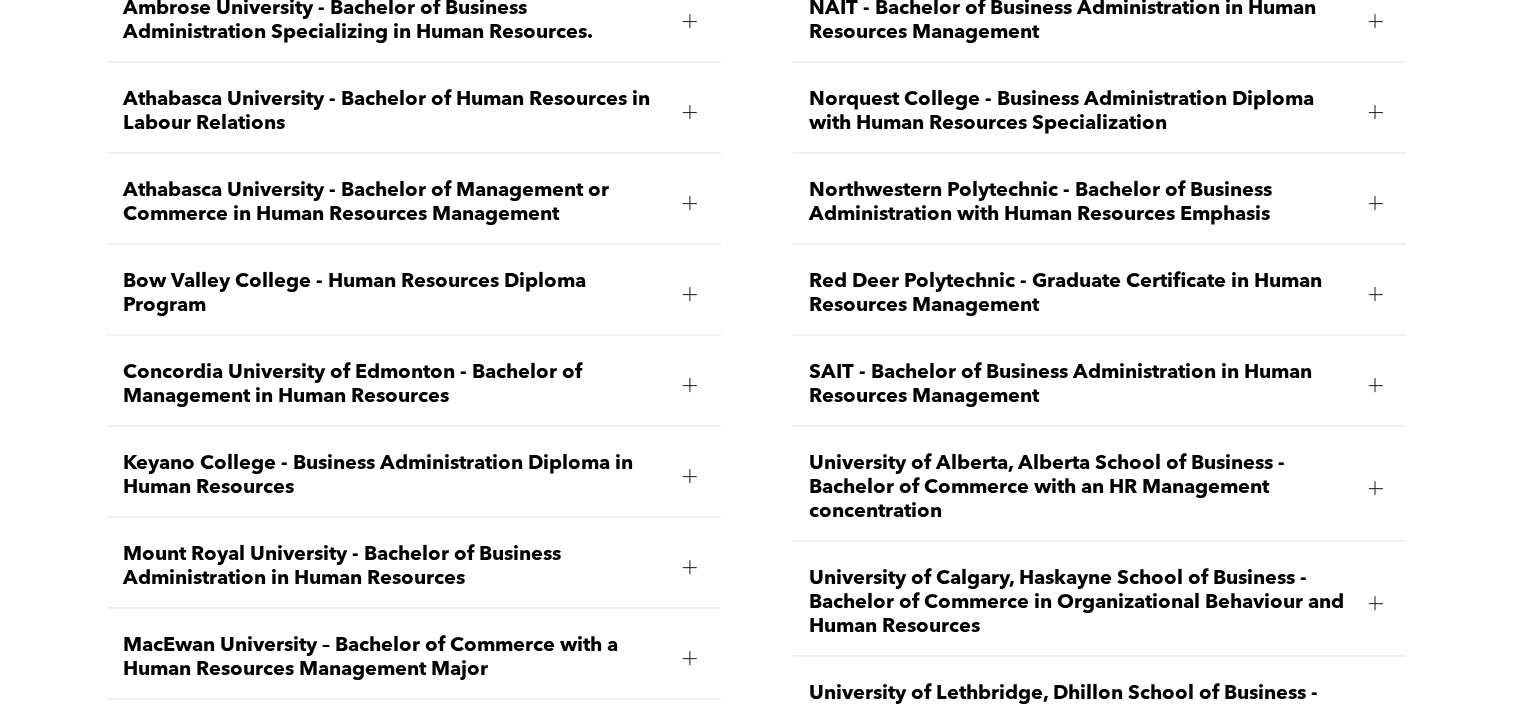 click at bounding box center [1375, 294] 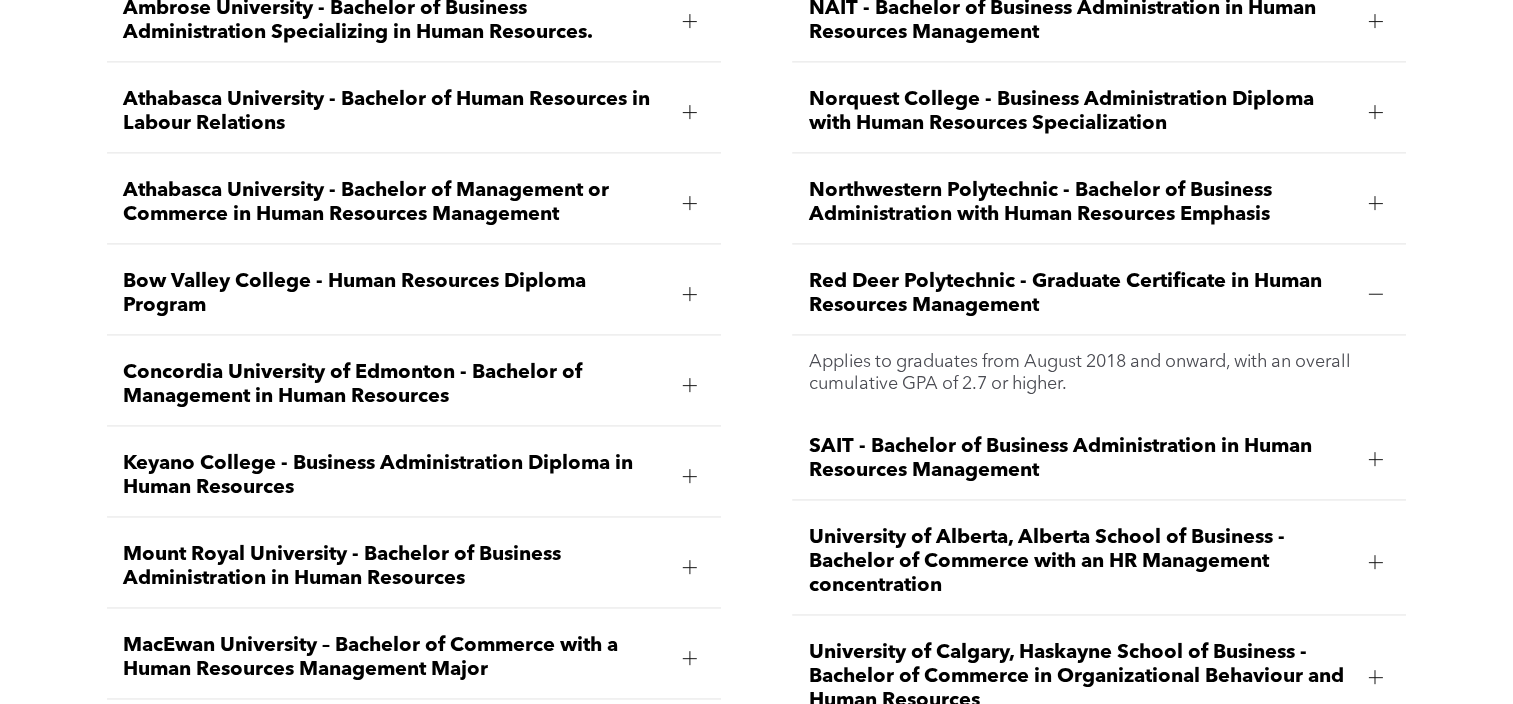 click at bounding box center [1375, 294] 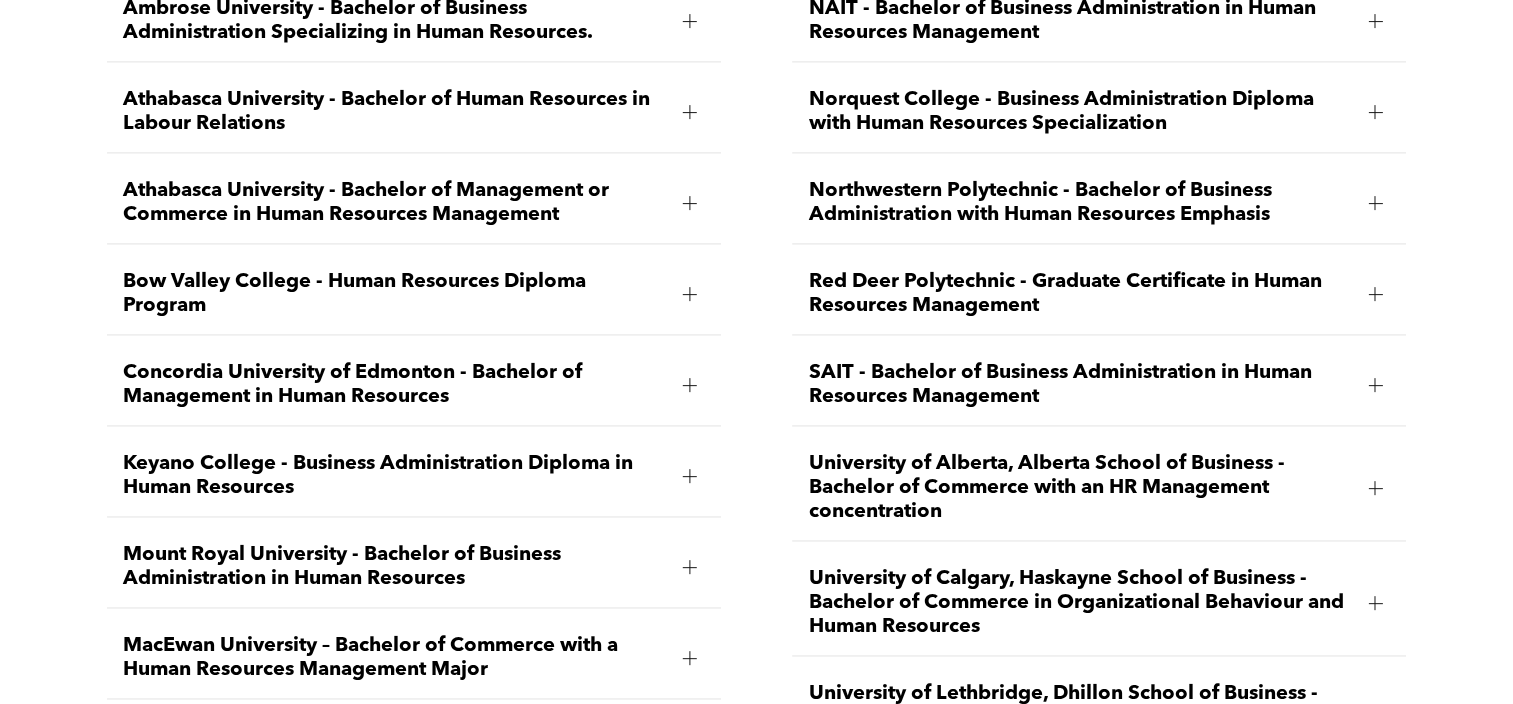 scroll, scrollTop: 3000, scrollLeft: 0, axis: vertical 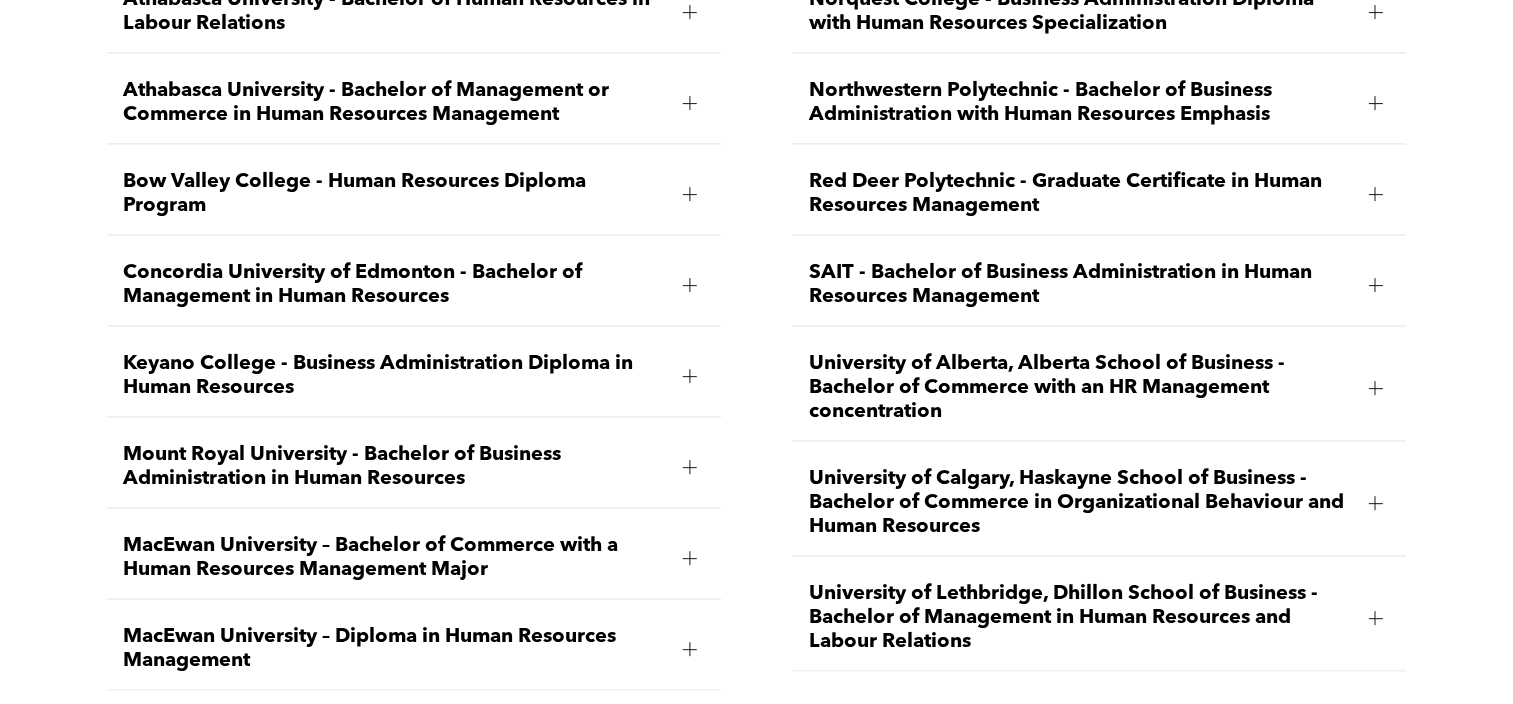click at bounding box center (1375, 285) 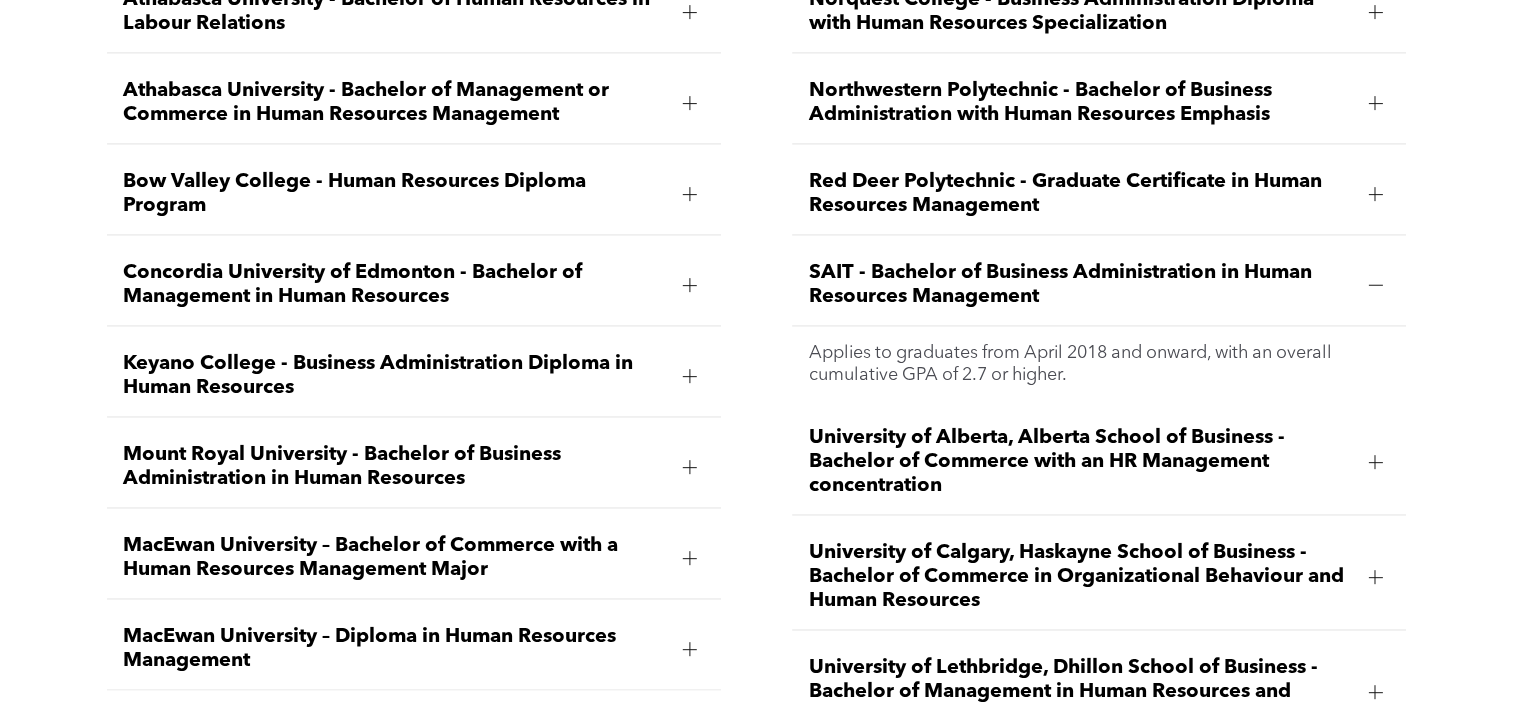 click at bounding box center [1375, 285] 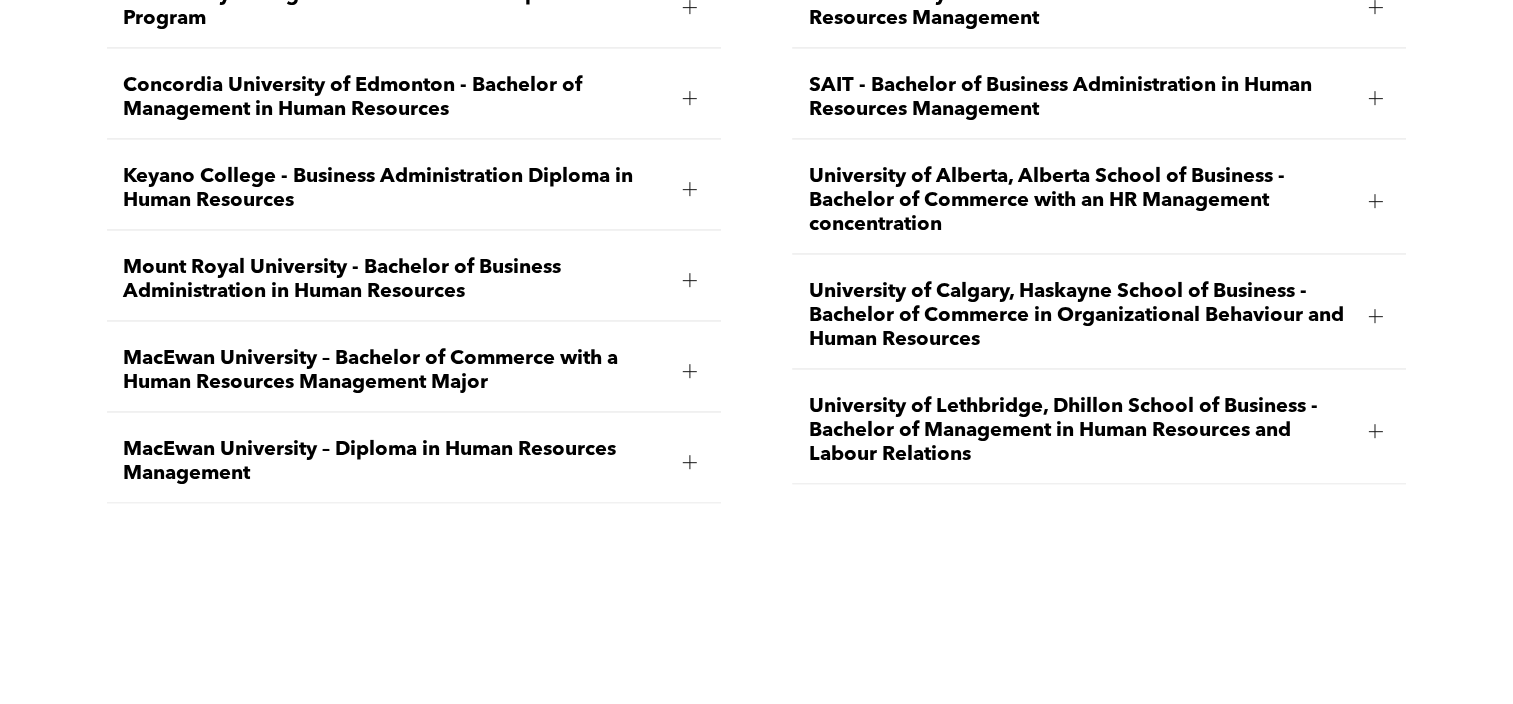 scroll, scrollTop: 3200, scrollLeft: 0, axis: vertical 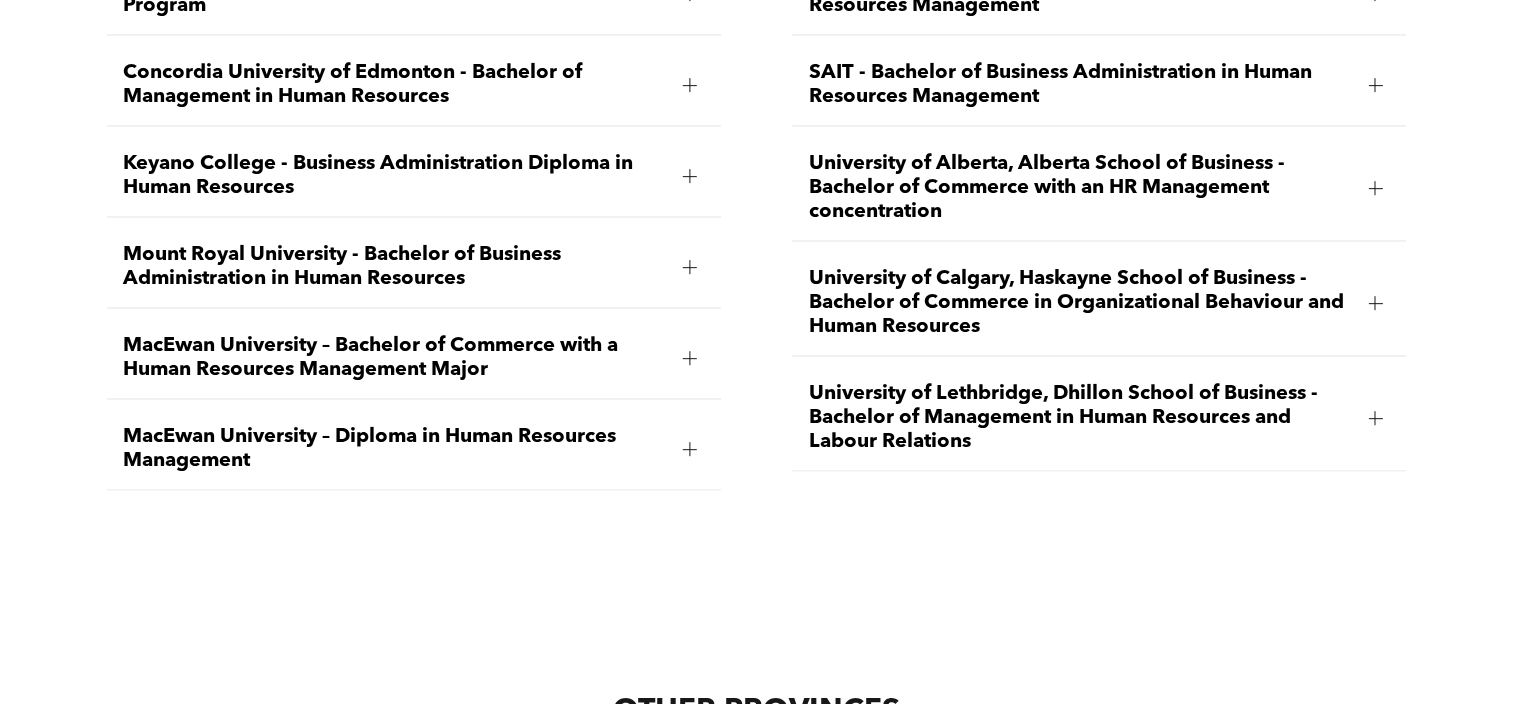 click at bounding box center [1375, 418] 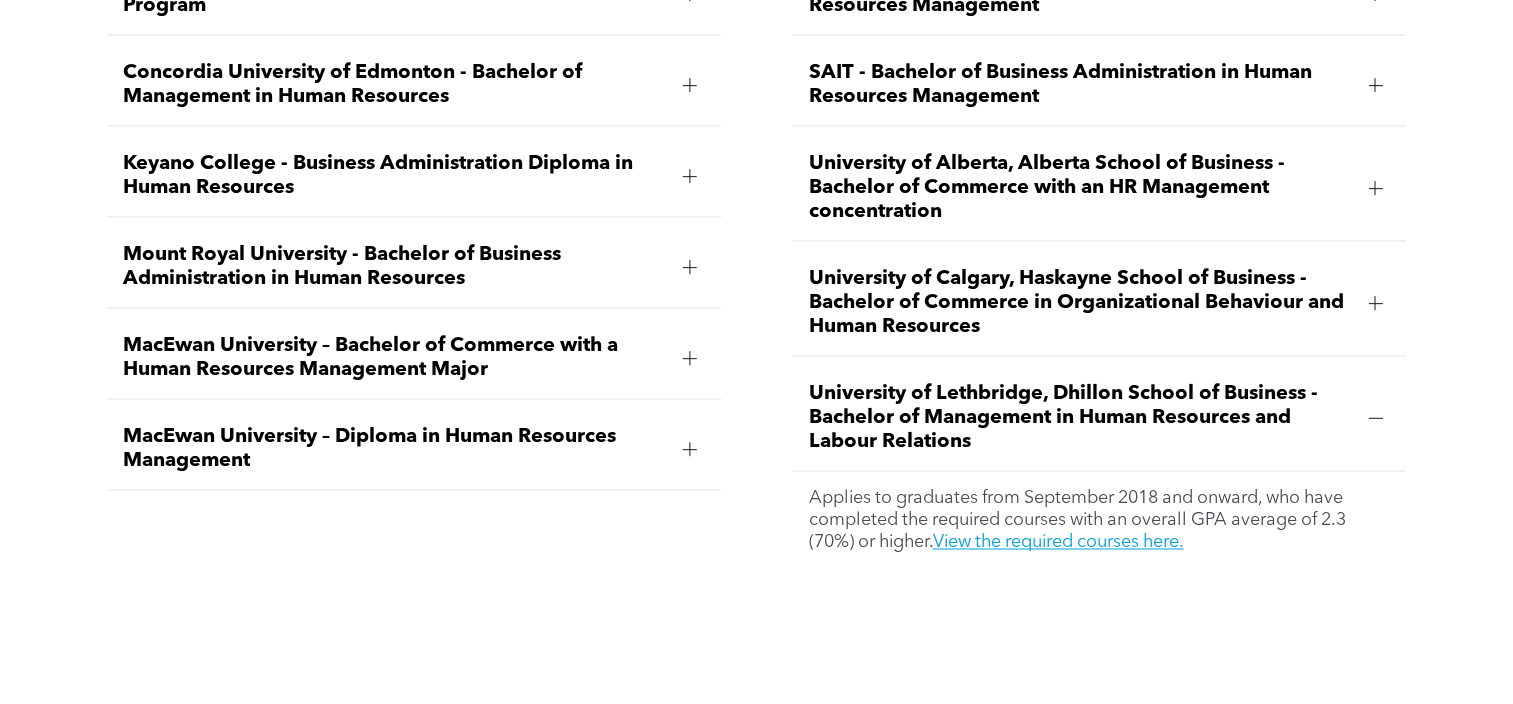 click at bounding box center (1375, 418) 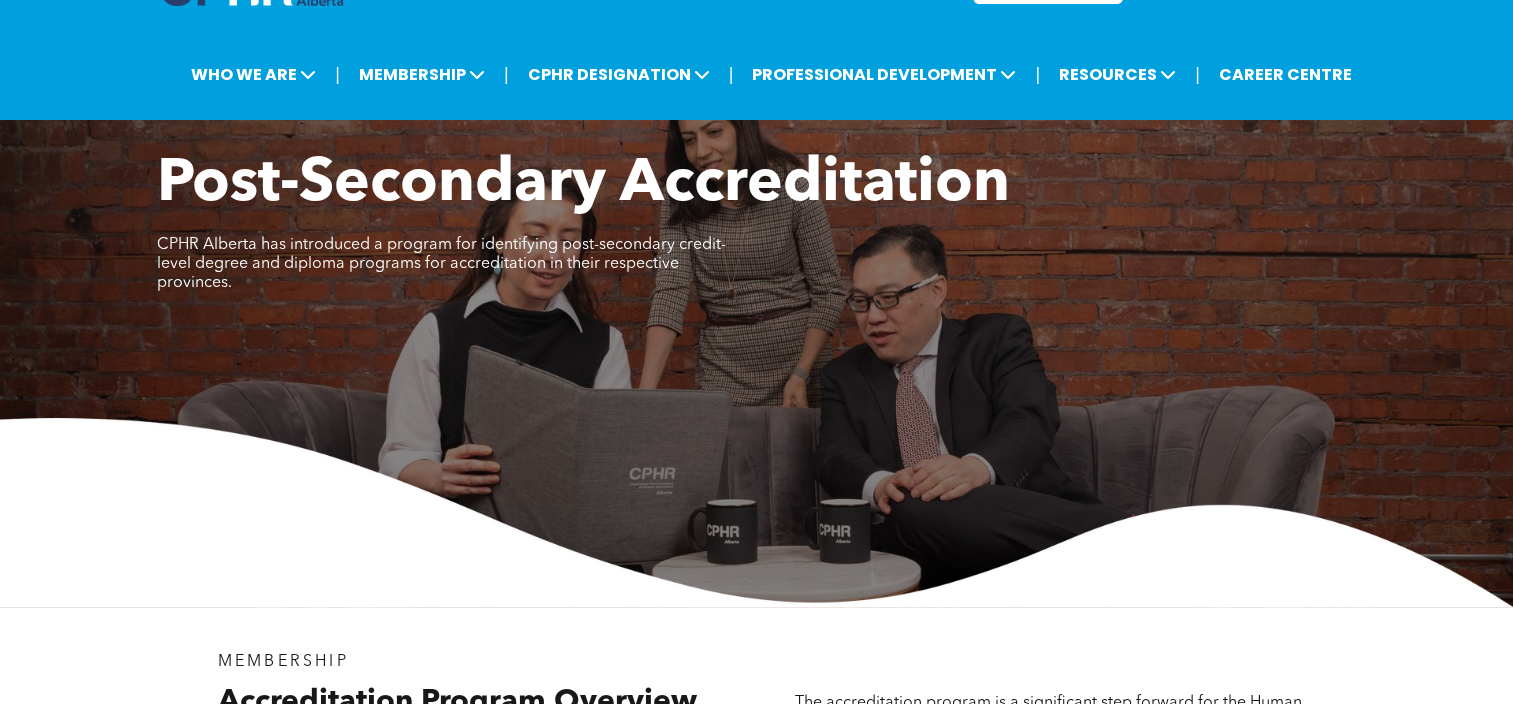 scroll, scrollTop: 0, scrollLeft: 0, axis: both 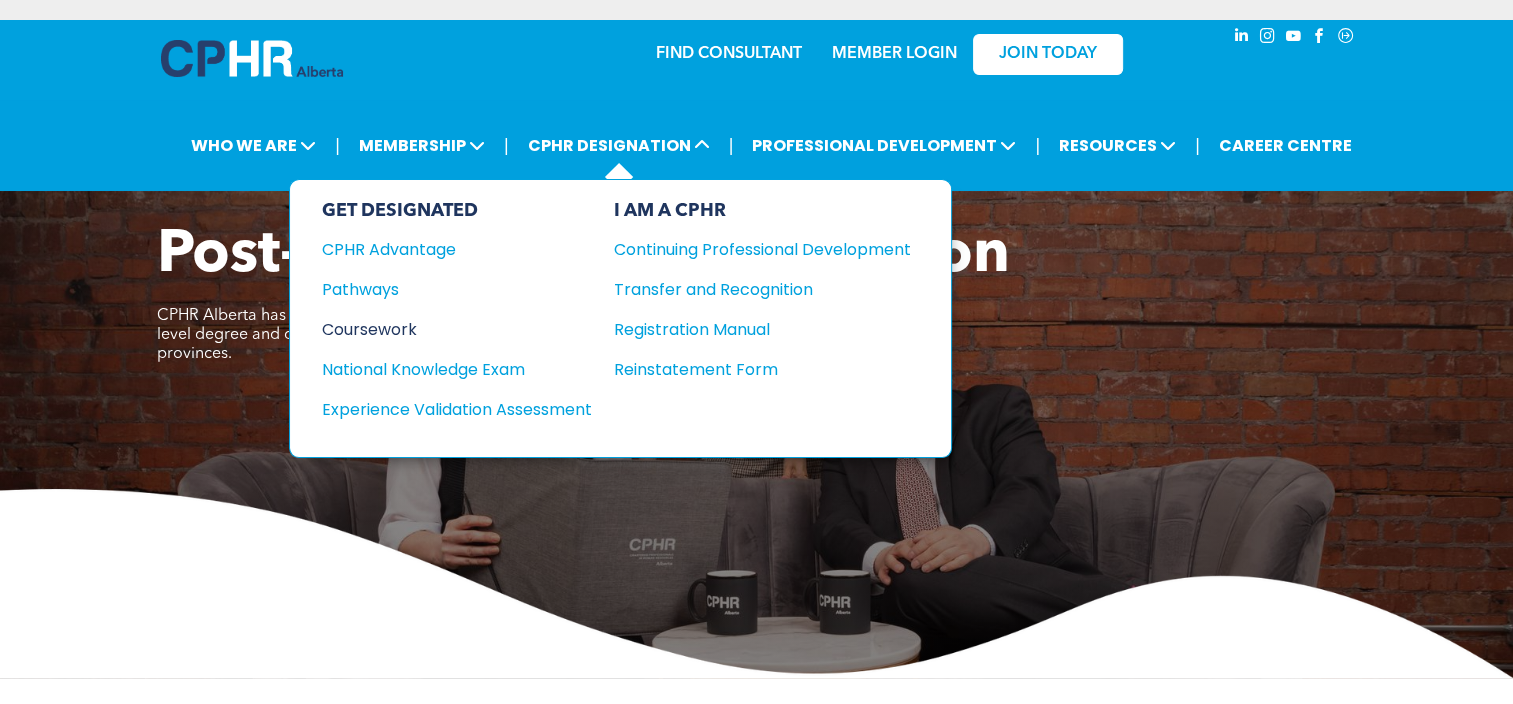 click on "Coursework" at bounding box center [443, 329] 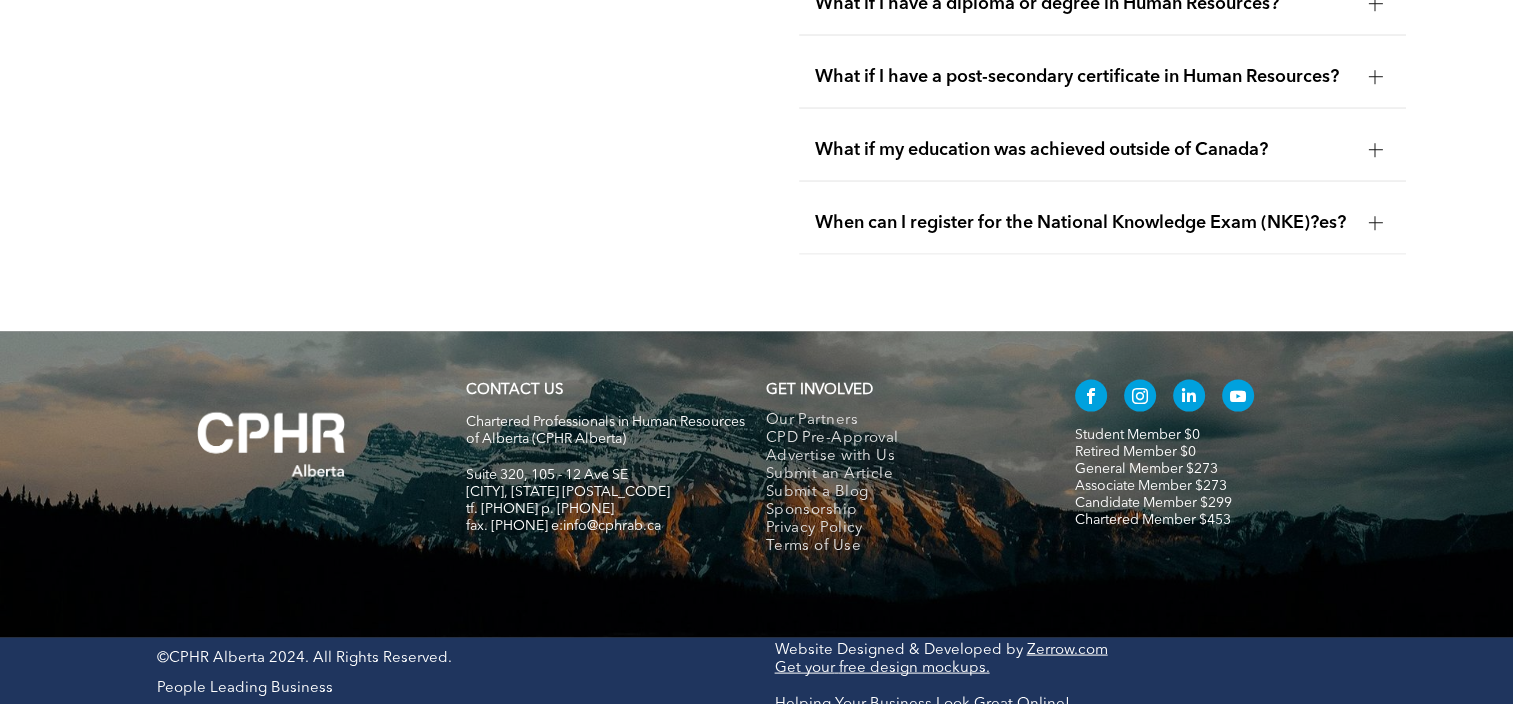 scroll, scrollTop: 3472, scrollLeft: 0, axis: vertical 